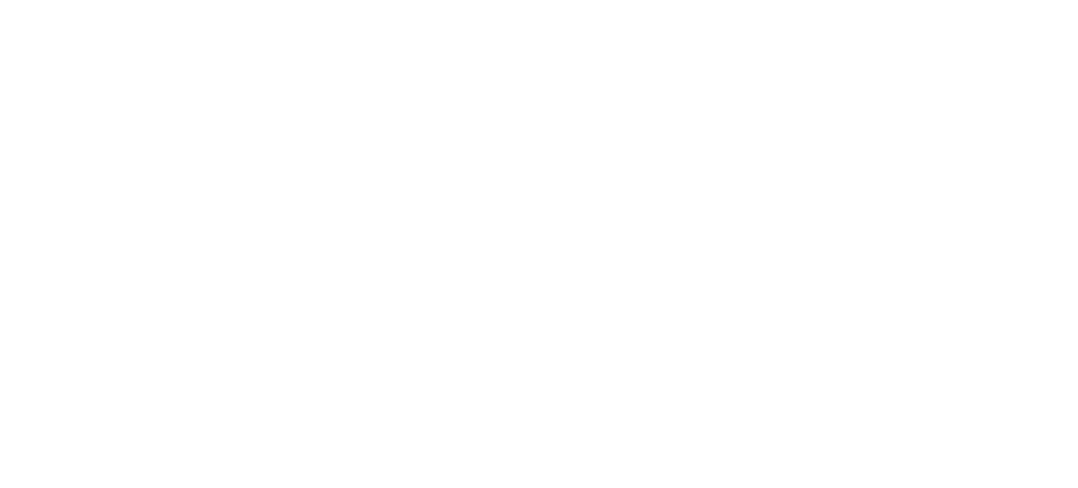 scroll, scrollTop: 0, scrollLeft: 0, axis: both 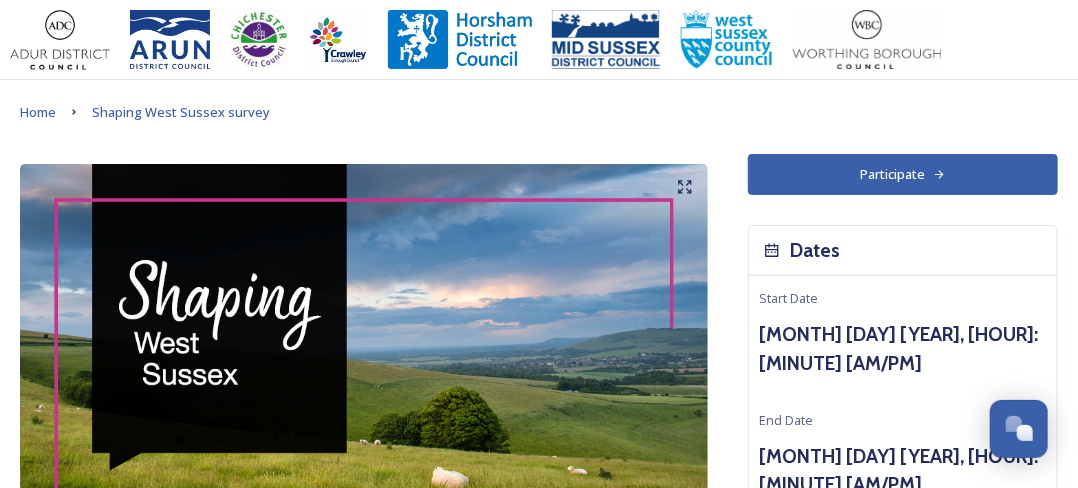 click 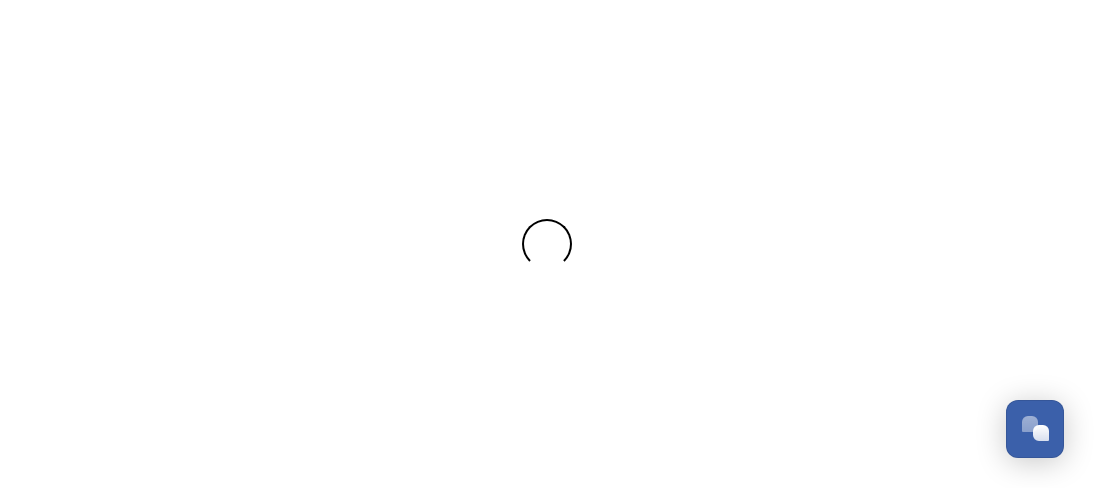 scroll, scrollTop: 0, scrollLeft: 0, axis: both 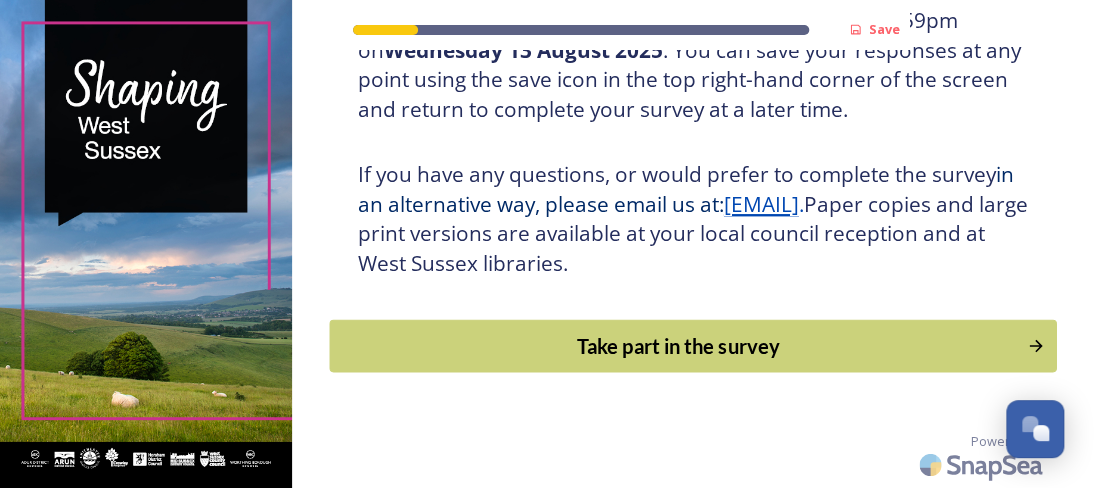 click on "Take part in the survey" at bounding box center [678, 346] 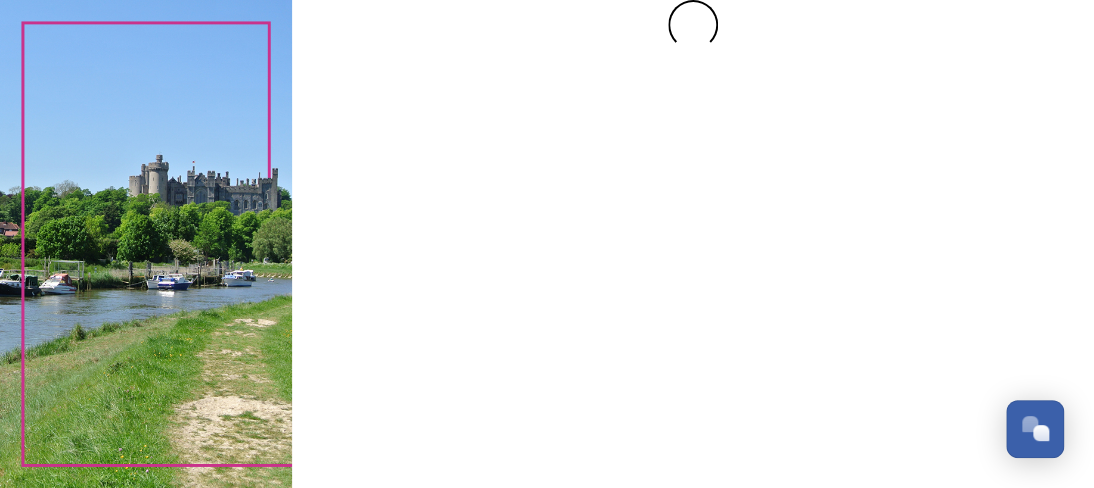 scroll, scrollTop: 0, scrollLeft: 0, axis: both 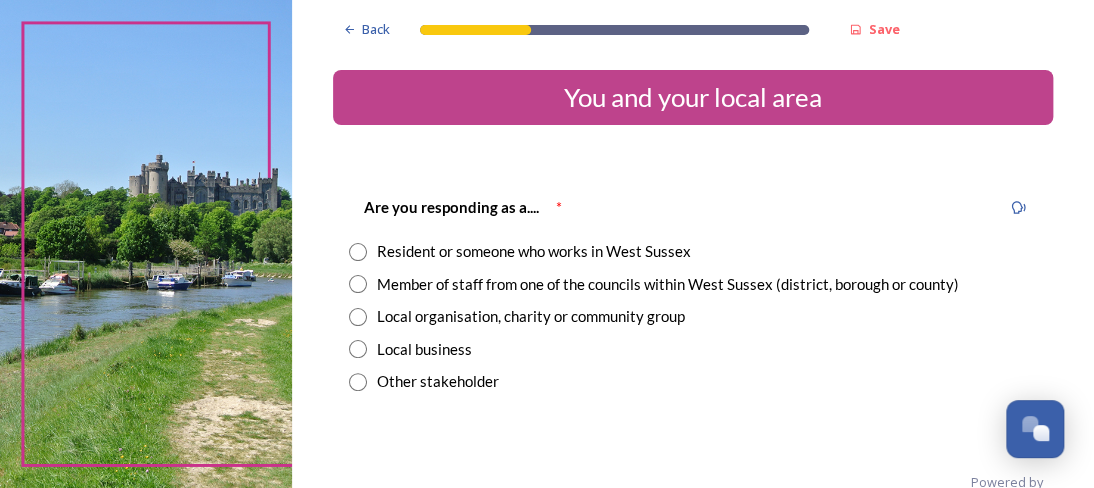 click at bounding box center (358, 252) 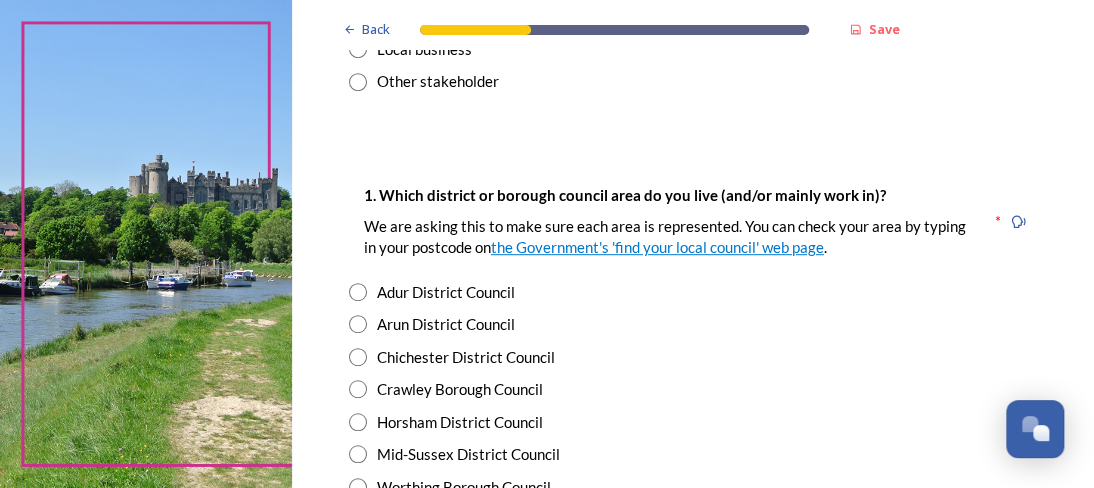 scroll, scrollTop: 400, scrollLeft: 0, axis: vertical 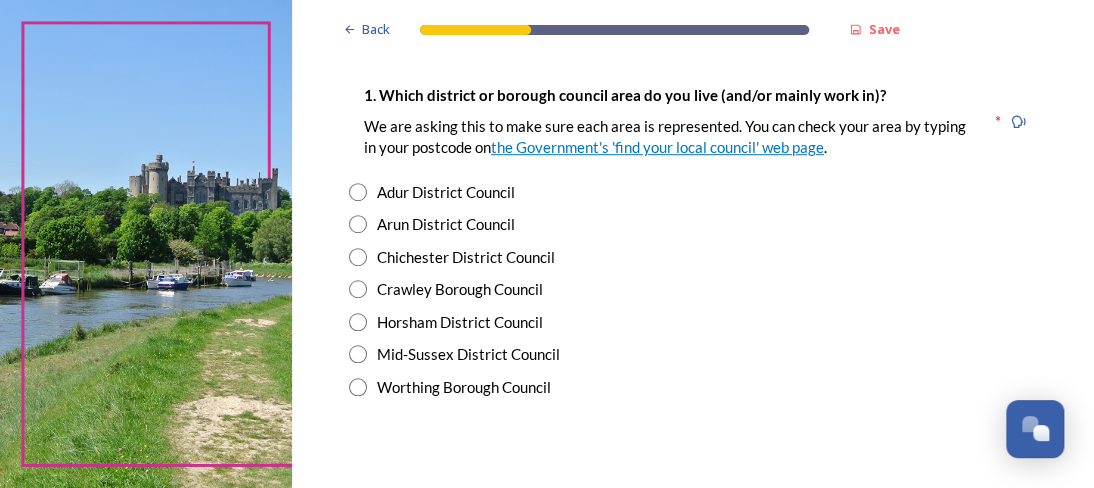 click at bounding box center [358, 289] 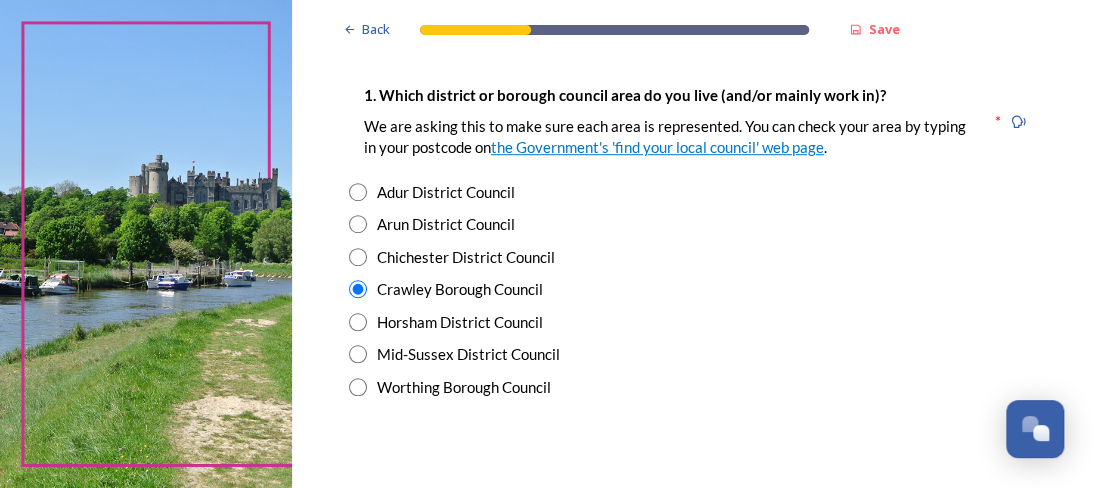 scroll, scrollTop: 700, scrollLeft: 0, axis: vertical 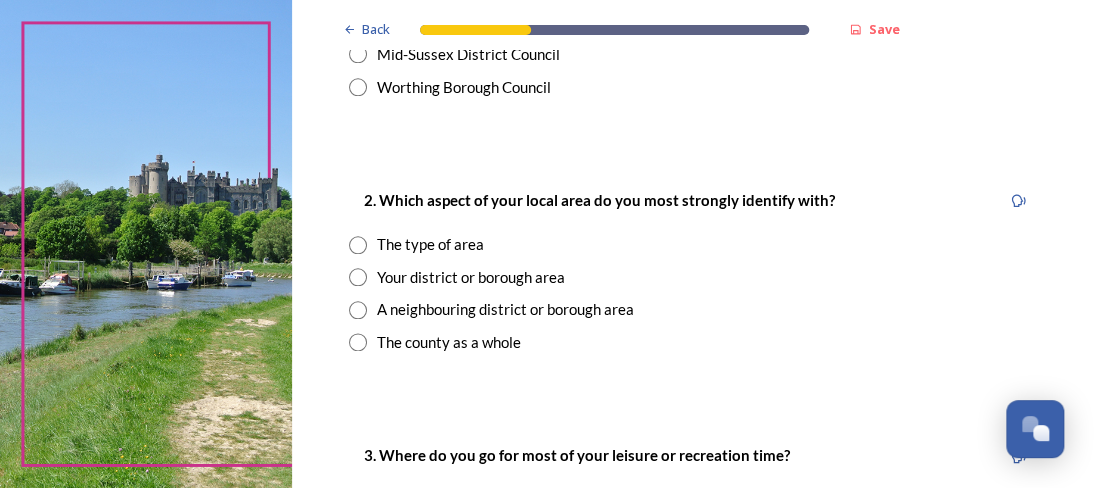click at bounding box center (358, 277) 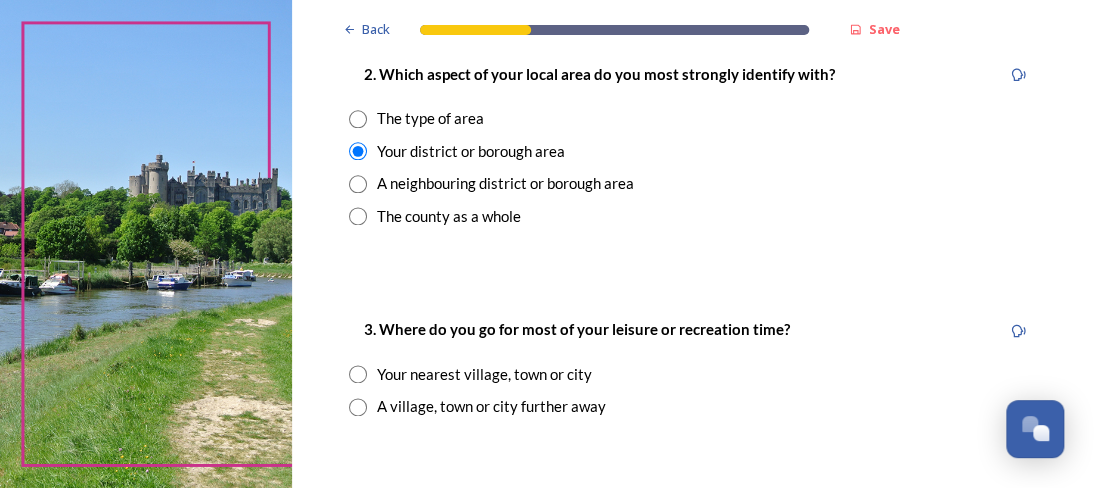 scroll, scrollTop: 900, scrollLeft: 0, axis: vertical 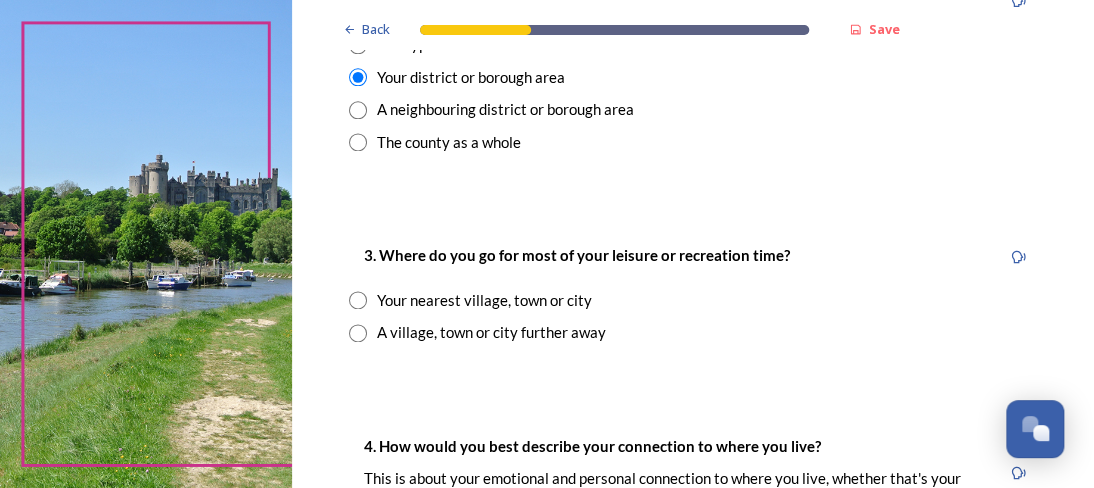 click at bounding box center (358, 300) 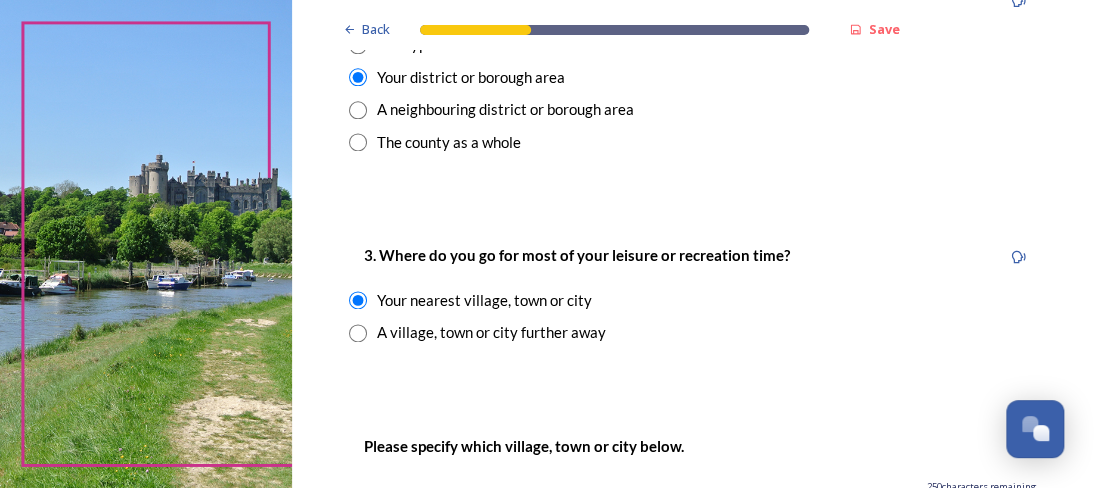 scroll, scrollTop: 1000, scrollLeft: 0, axis: vertical 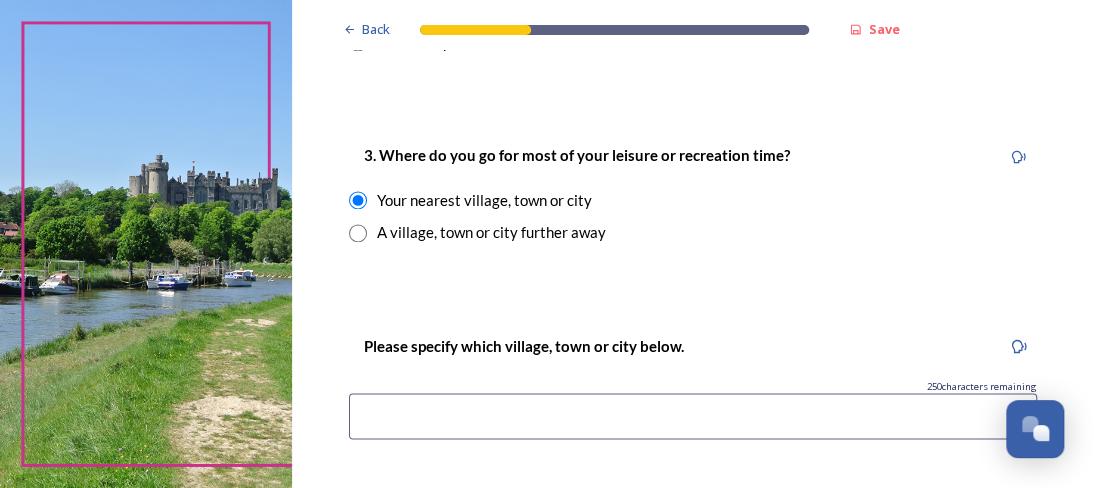 click at bounding box center [693, 416] 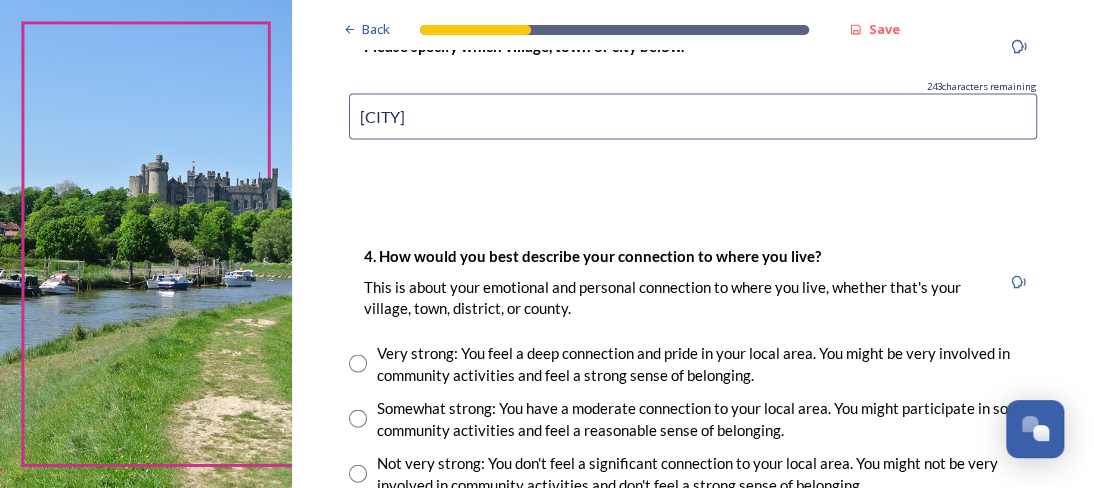 scroll, scrollTop: 1400, scrollLeft: 0, axis: vertical 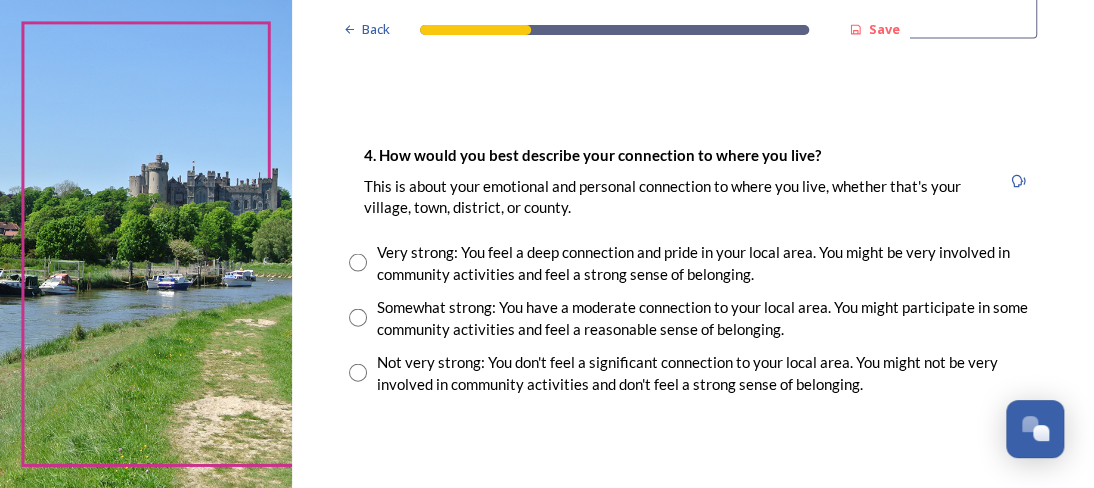 type on "[CITY]" 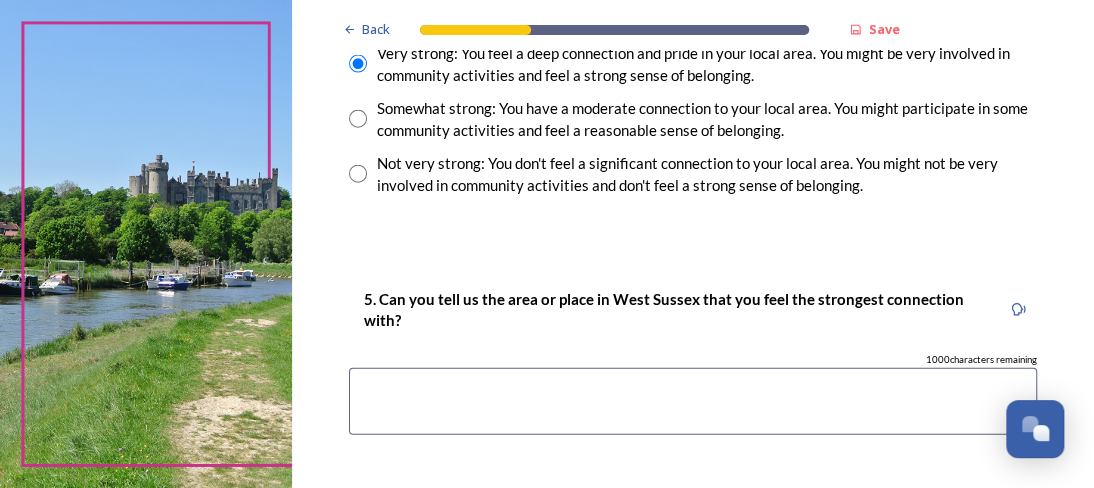scroll, scrollTop: 1600, scrollLeft: 0, axis: vertical 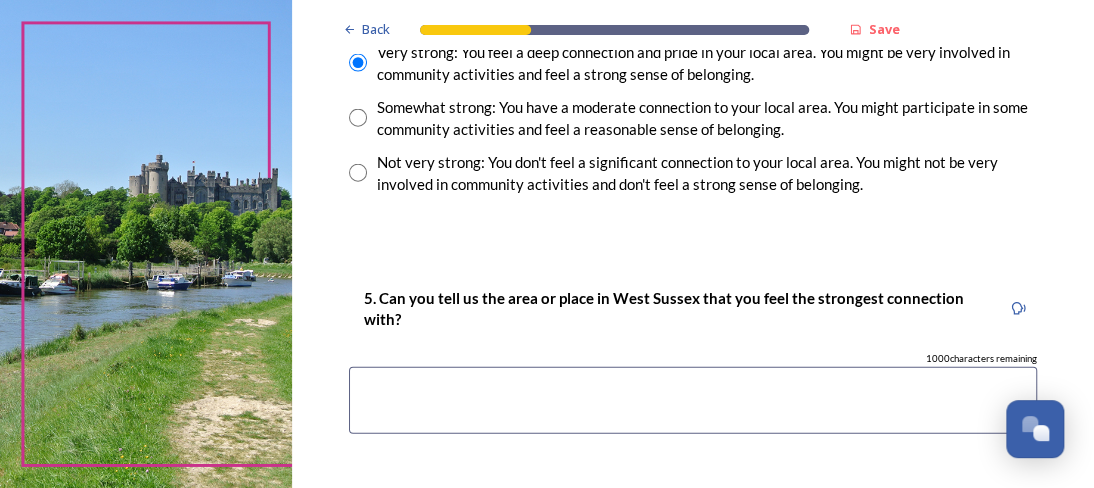 click at bounding box center [693, 400] 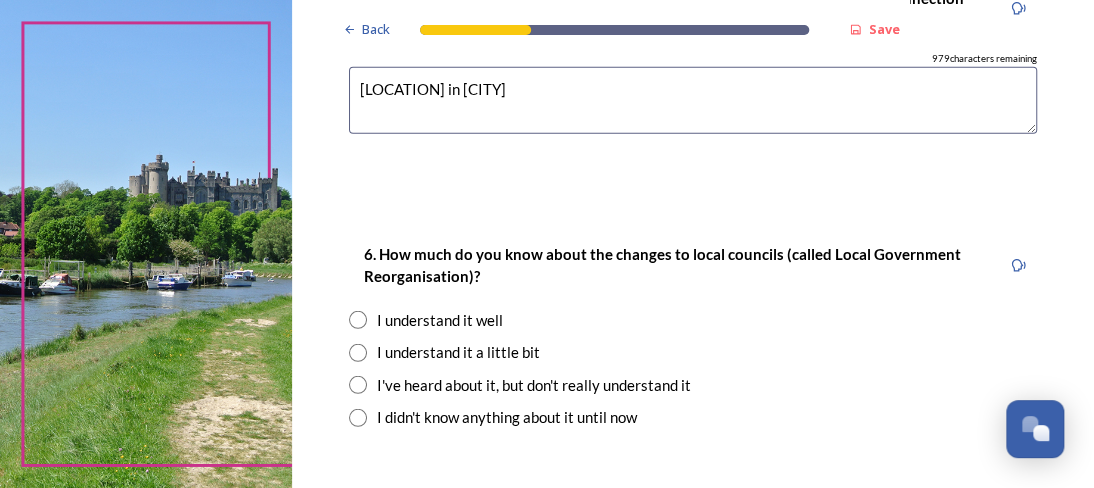 scroll, scrollTop: 2000, scrollLeft: 0, axis: vertical 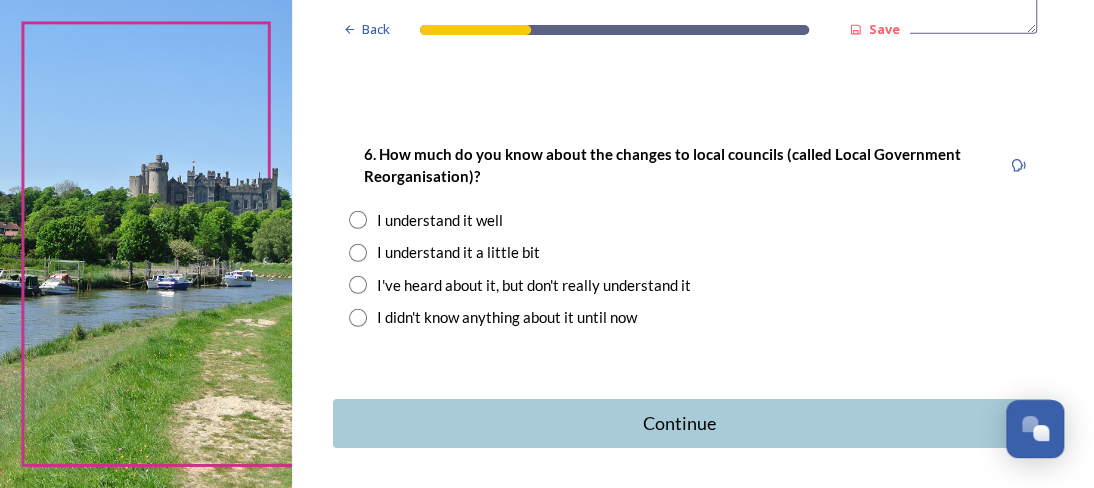 type on "[LOCATION] in [CITY]" 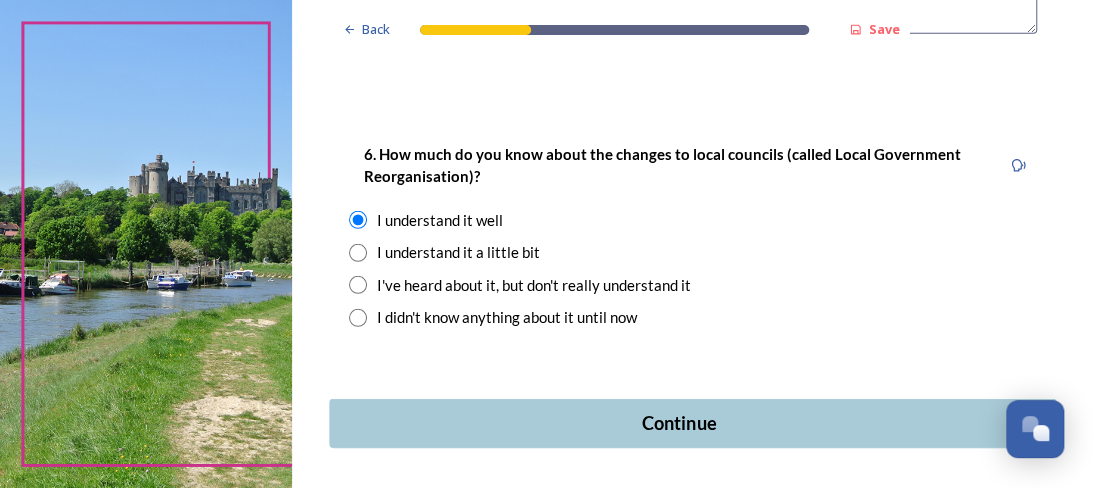 click on "Continue" at bounding box center [678, 423] 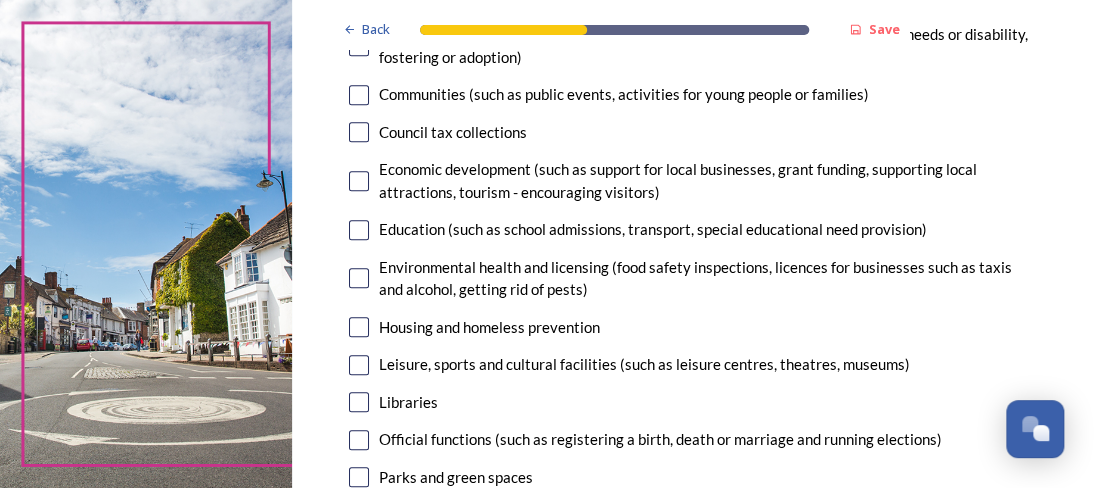 scroll, scrollTop: 400, scrollLeft: 0, axis: vertical 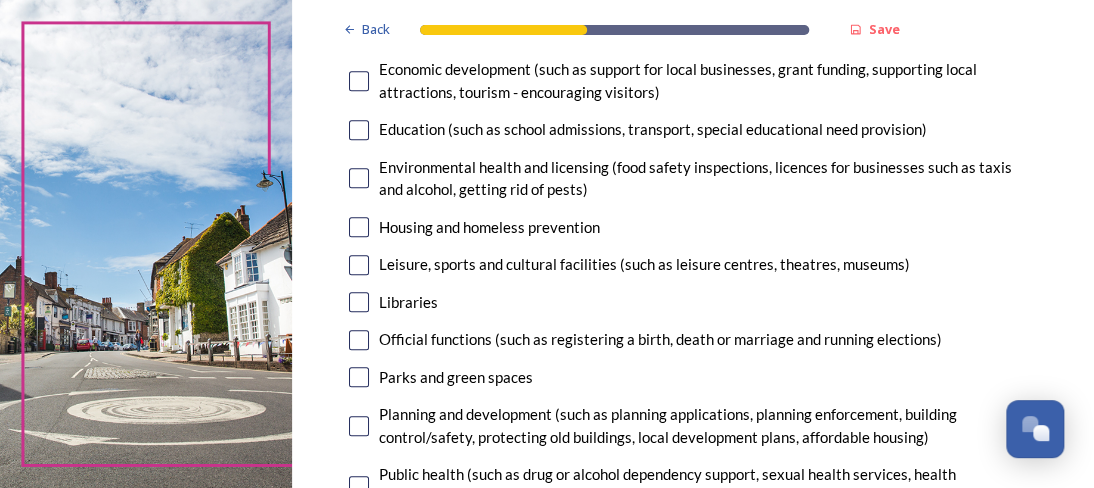 click at bounding box center [359, 377] 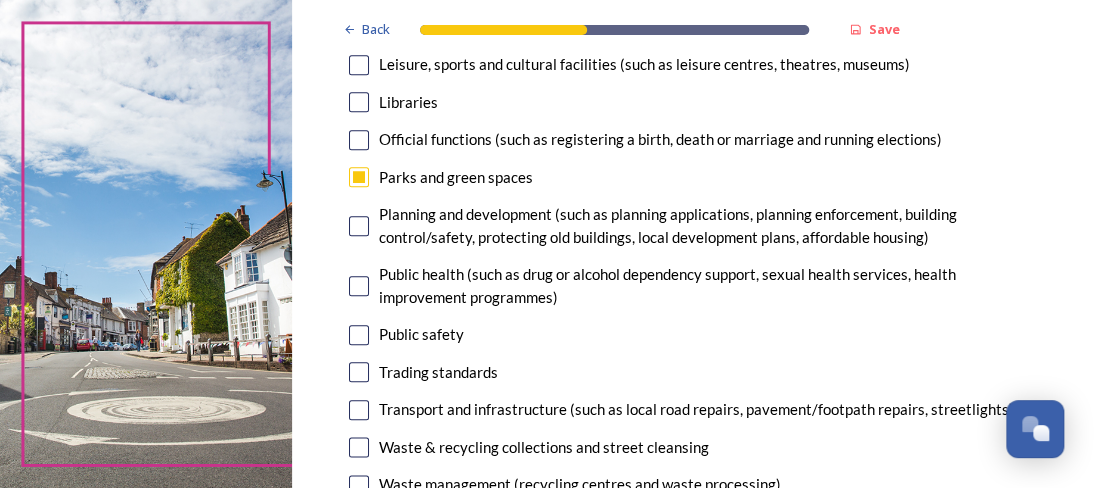 scroll, scrollTop: 700, scrollLeft: 0, axis: vertical 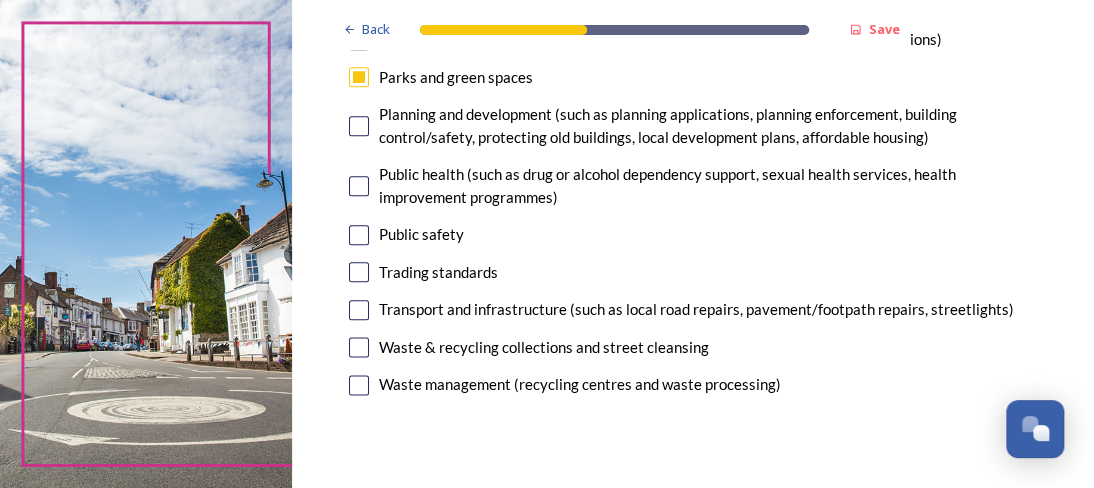 click at bounding box center [359, 310] 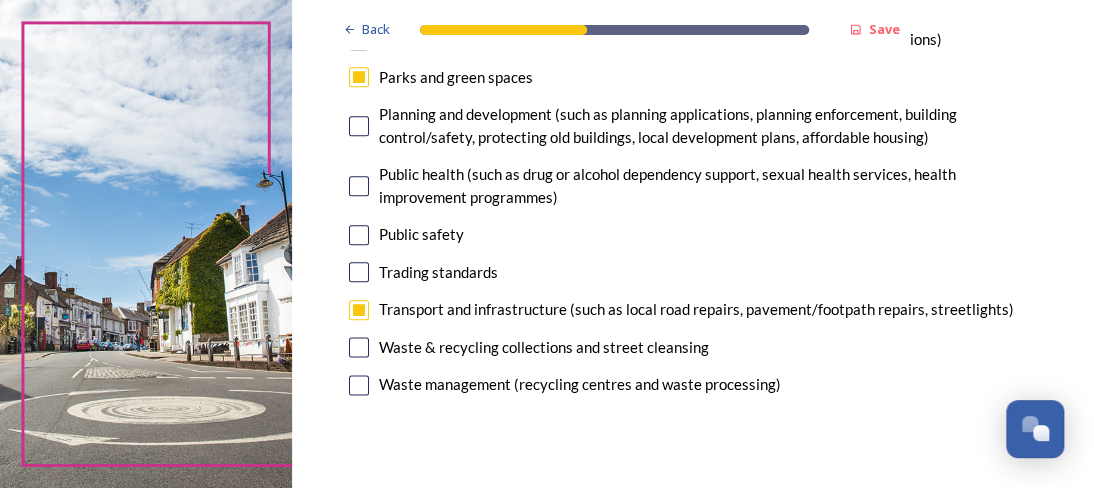 click at bounding box center (359, 347) 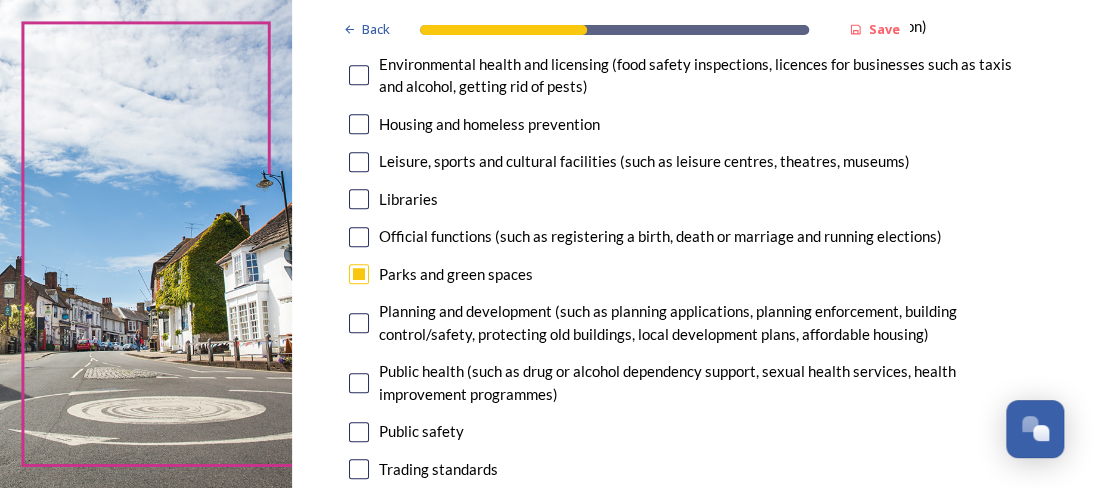 scroll, scrollTop: 500, scrollLeft: 0, axis: vertical 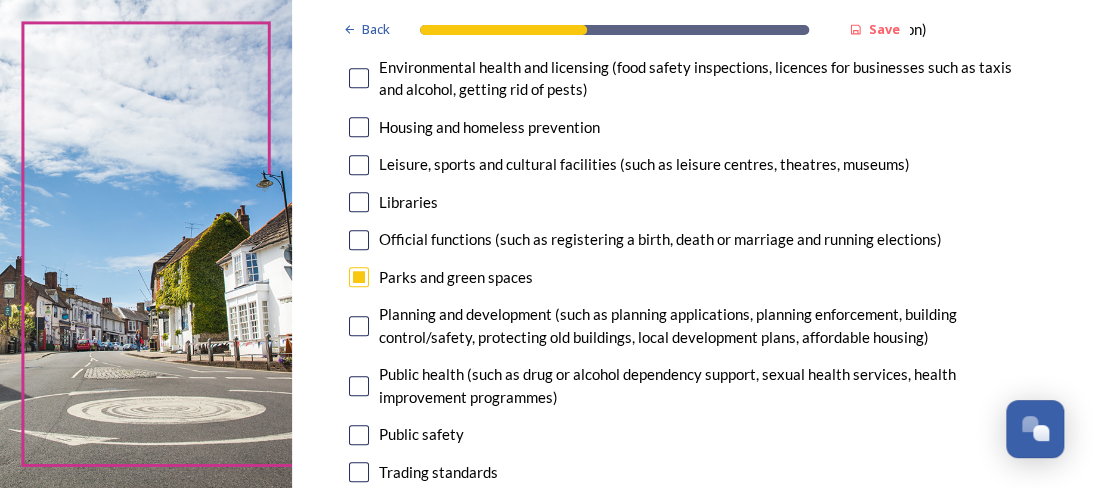 click at bounding box center (359, 165) 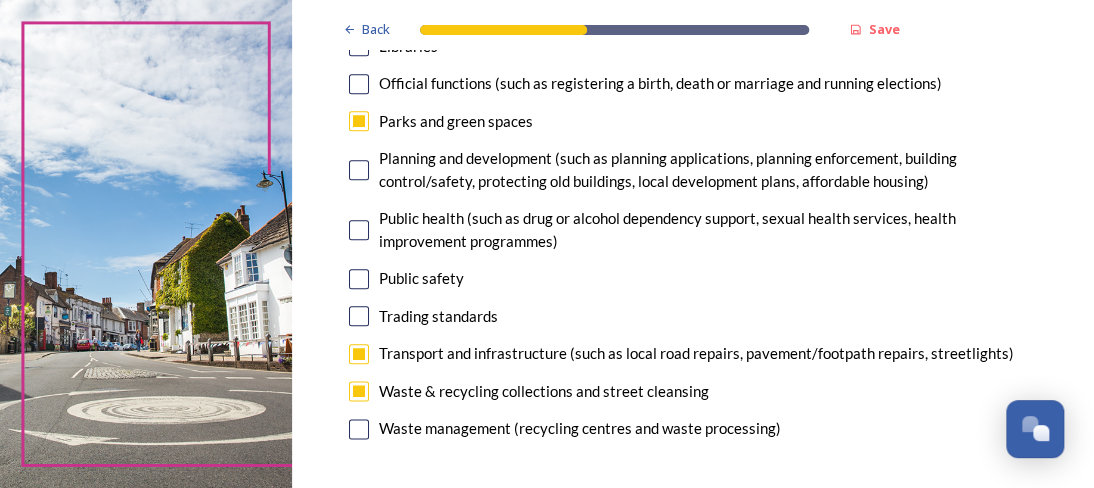 scroll, scrollTop: 600, scrollLeft: 0, axis: vertical 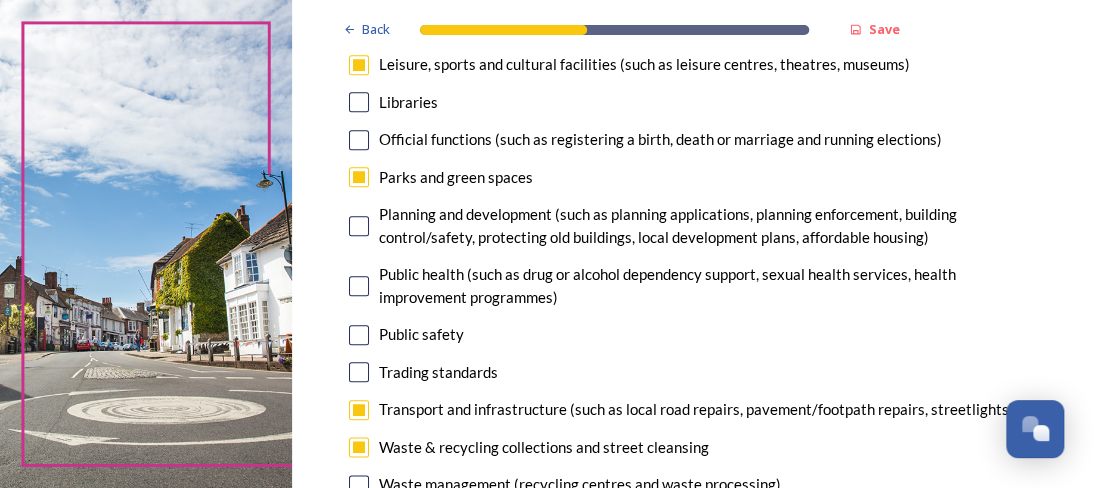 click at bounding box center (359, 226) 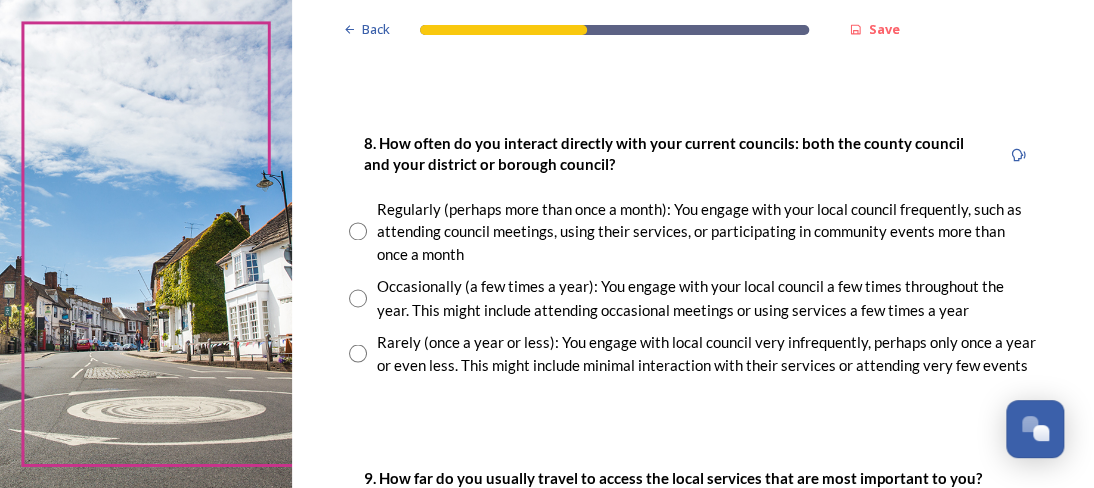 scroll, scrollTop: 1100, scrollLeft: 0, axis: vertical 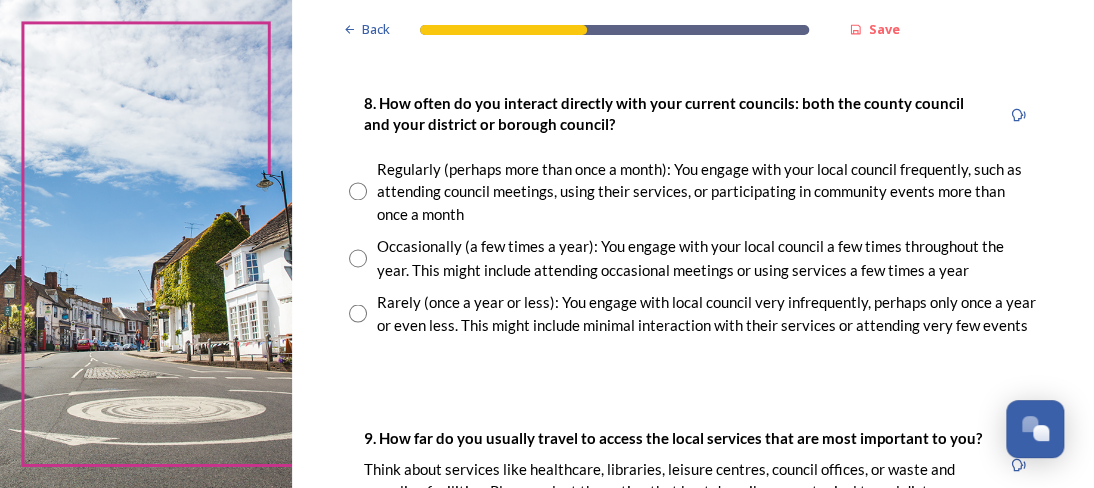 click at bounding box center (358, 191) 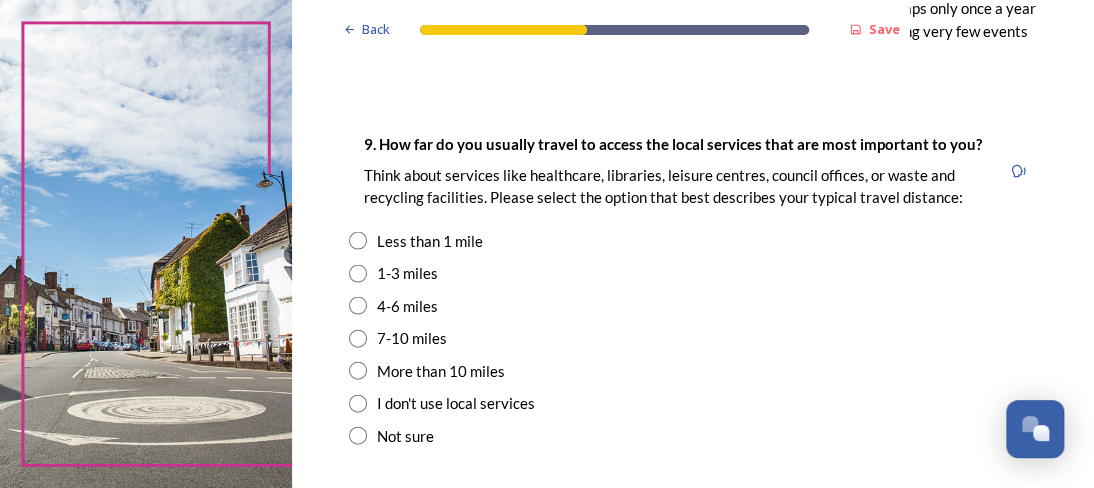 scroll, scrollTop: 1400, scrollLeft: 0, axis: vertical 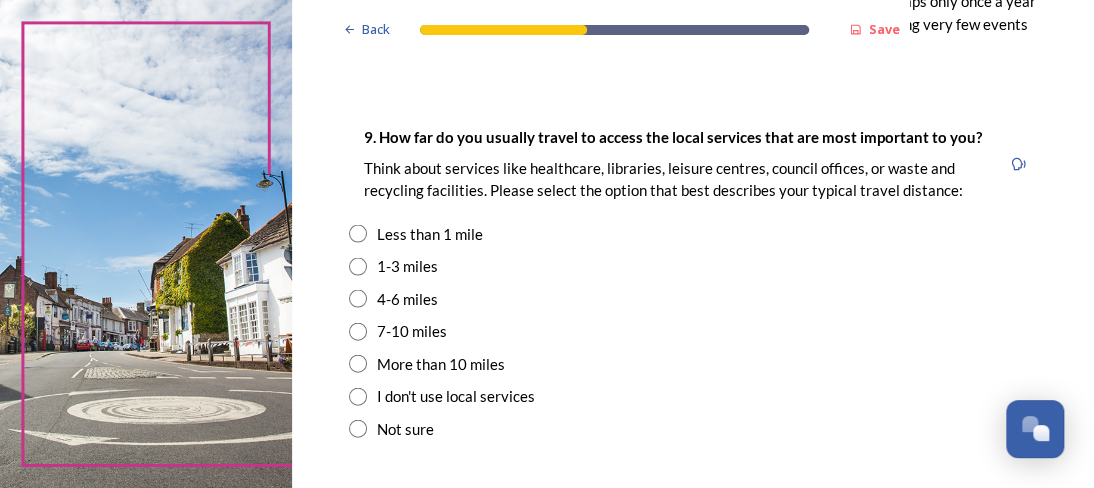 click at bounding box center [358, 267] 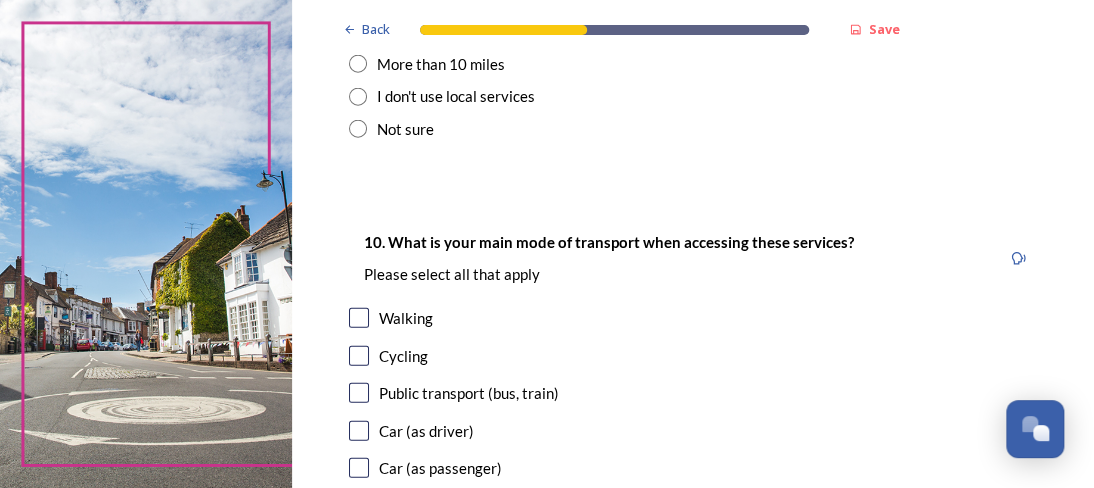 scroll, scrollTop: 1800, scrollLeft: 0, axis: vertical 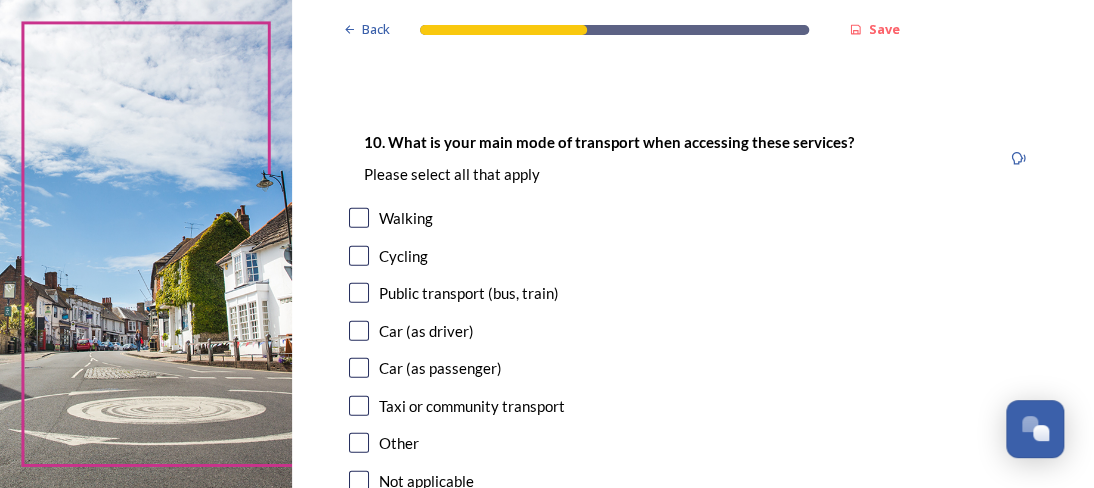click at bounding box center [359, 368] 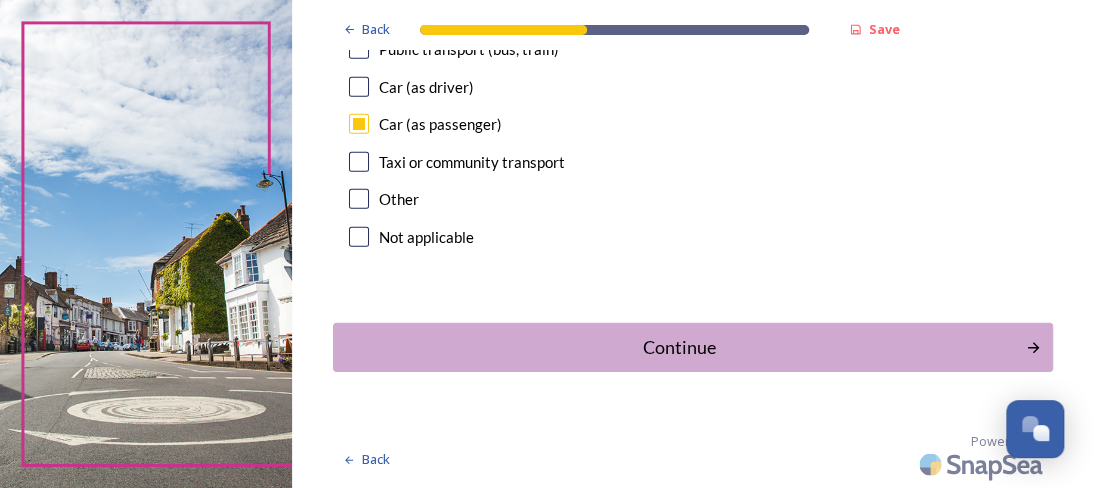 scroll, scrollTop: 2087, scrollLeft: 0, axis: vertical 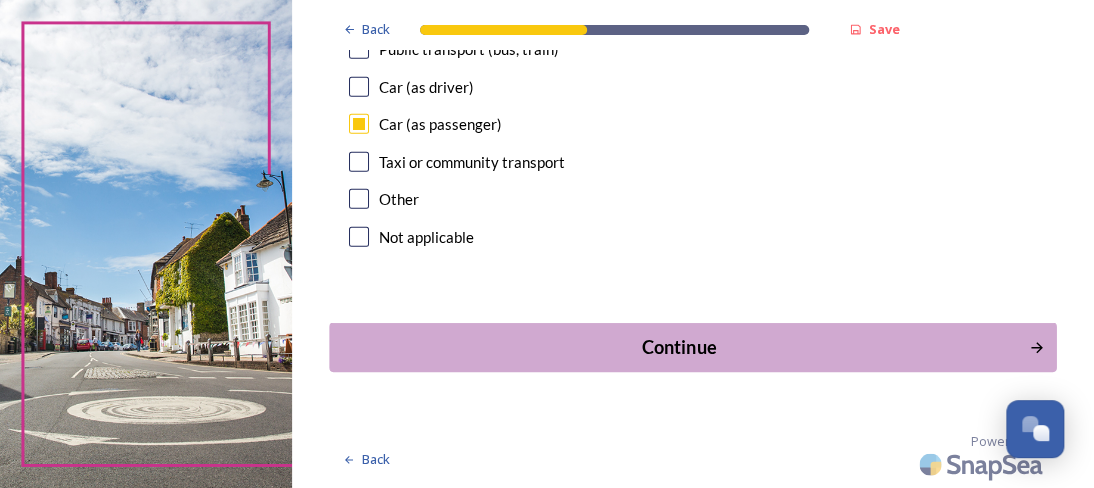 click on "Continue" at bounding box center [678, 347] 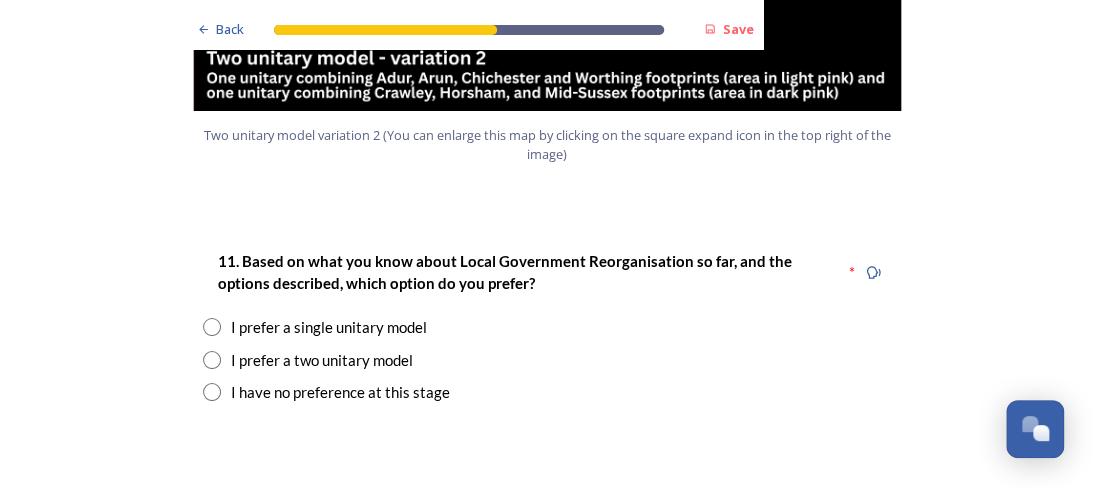 scroll, scrollTop: 2500, scrollLeft: 0, axis: vertical 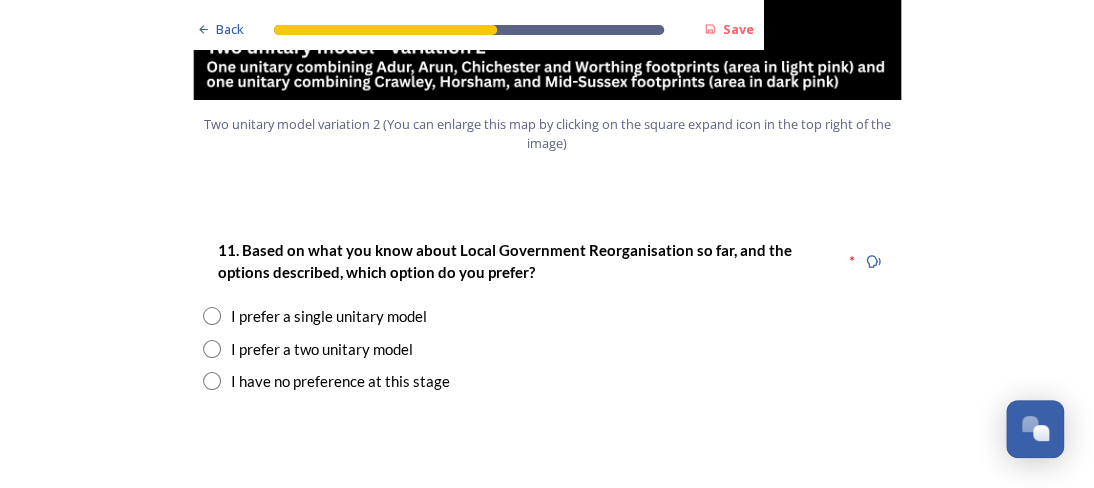 click at bounding box center [212, 349] 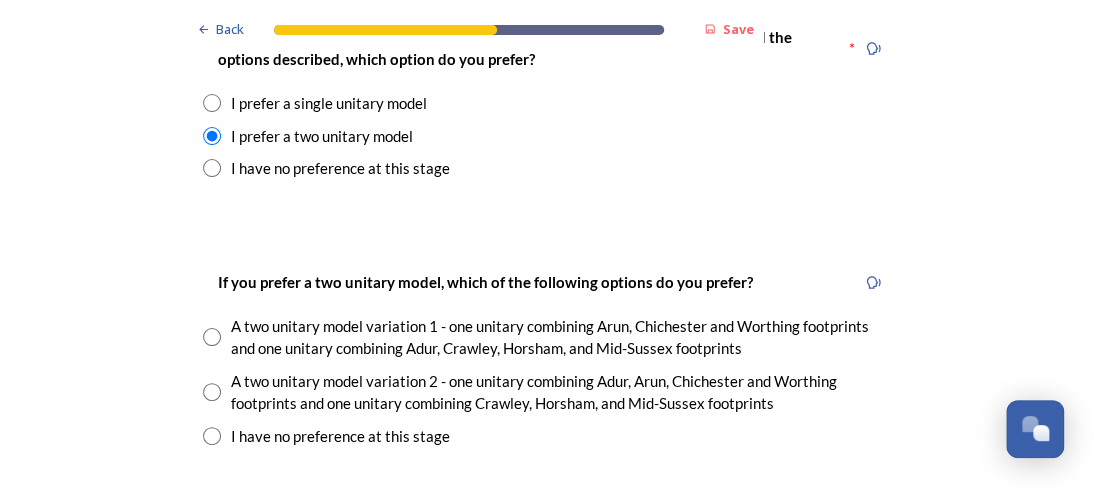 scroll, scrollTop: 2800, scrollLeft: 0, axis: vertical 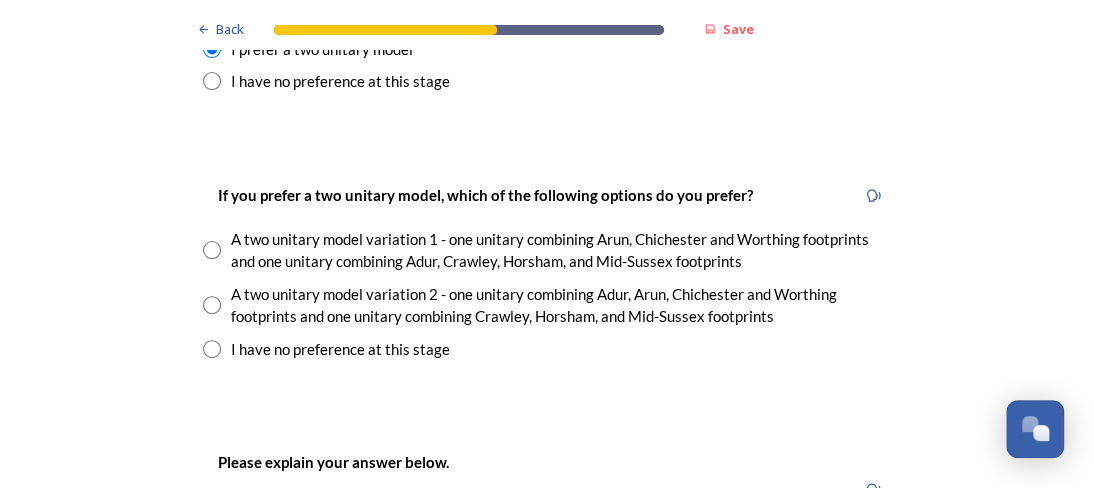 click at bounding box center (212, 305) 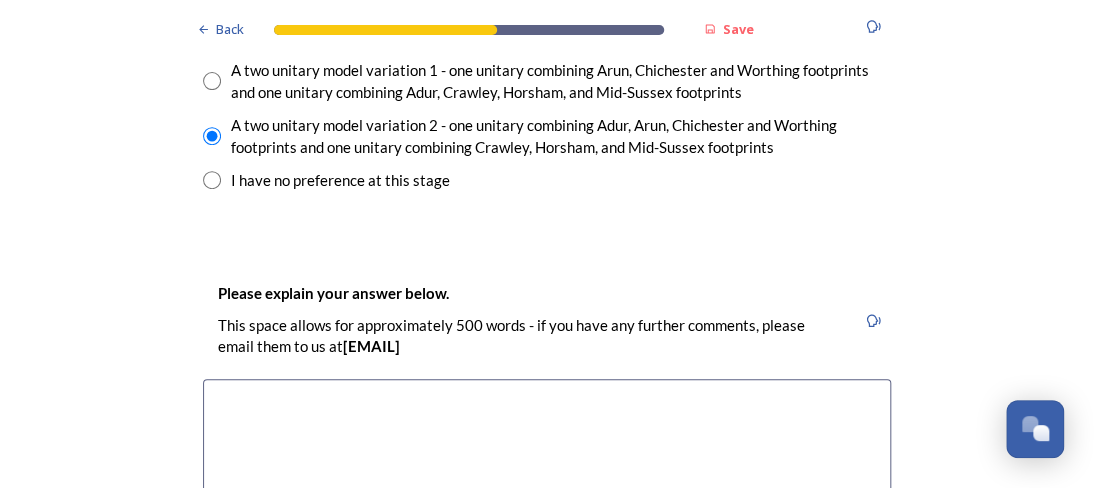 scroll, scrollTop: 3000, scrollLeft: 0, axis: vertical 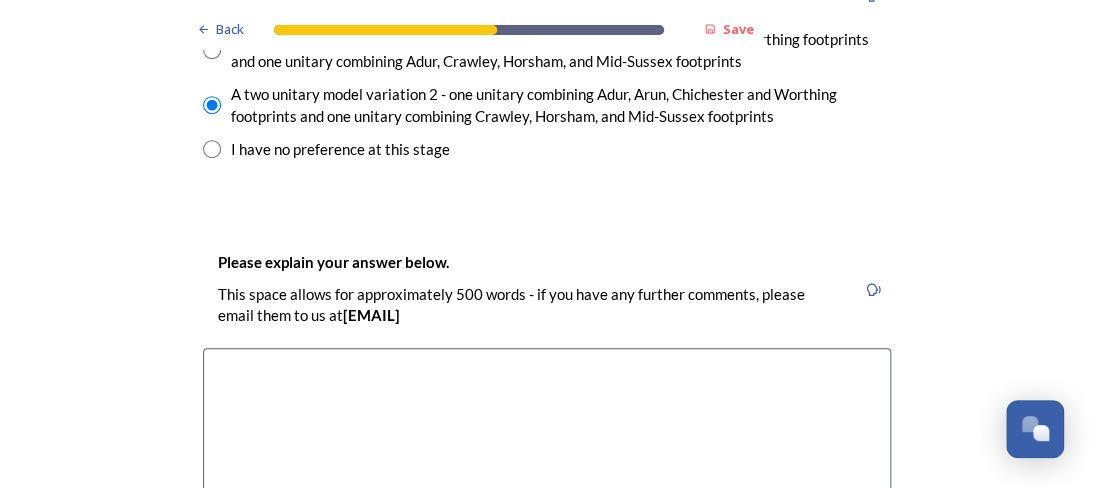 click at bounding box center [547, 460] 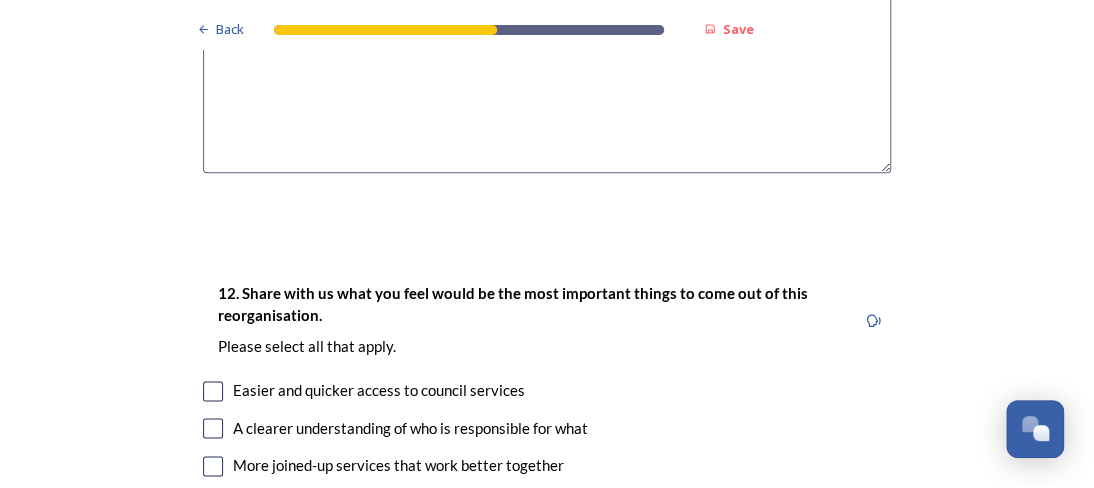 scroll, scrollTop: 3500, scrollLeft: 0, axis: vertical 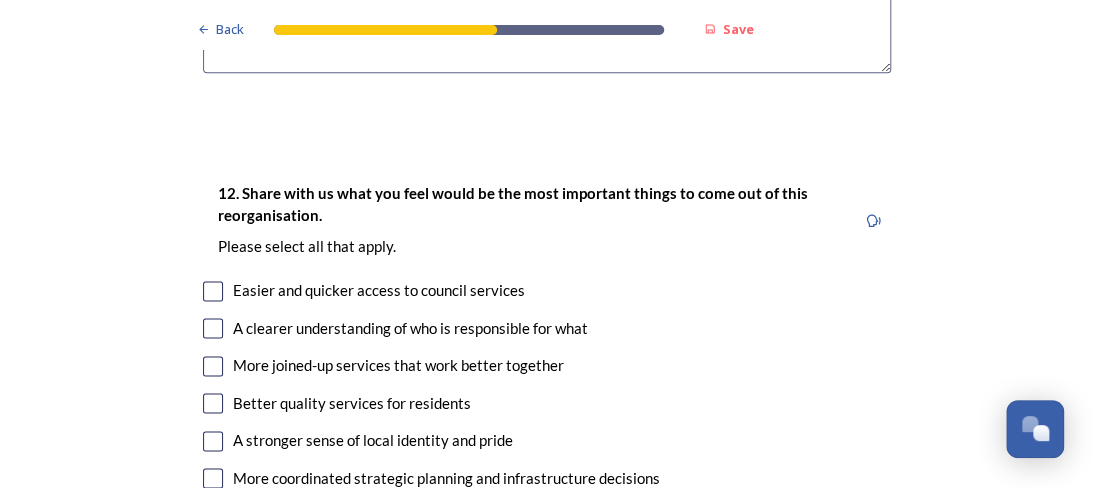 type on "[CITY], [CITY] and  Mid-[CITY] are close-by to each other and I often visit these areas so feel that this combination makes sense." 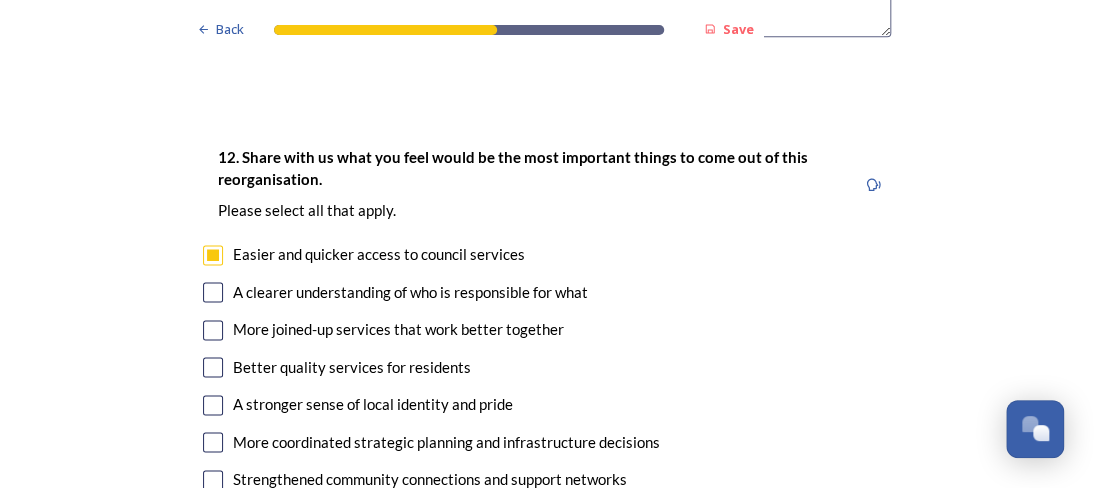 scroll, scrollTop: 3600, scrollLeft: 0, axis: vertical 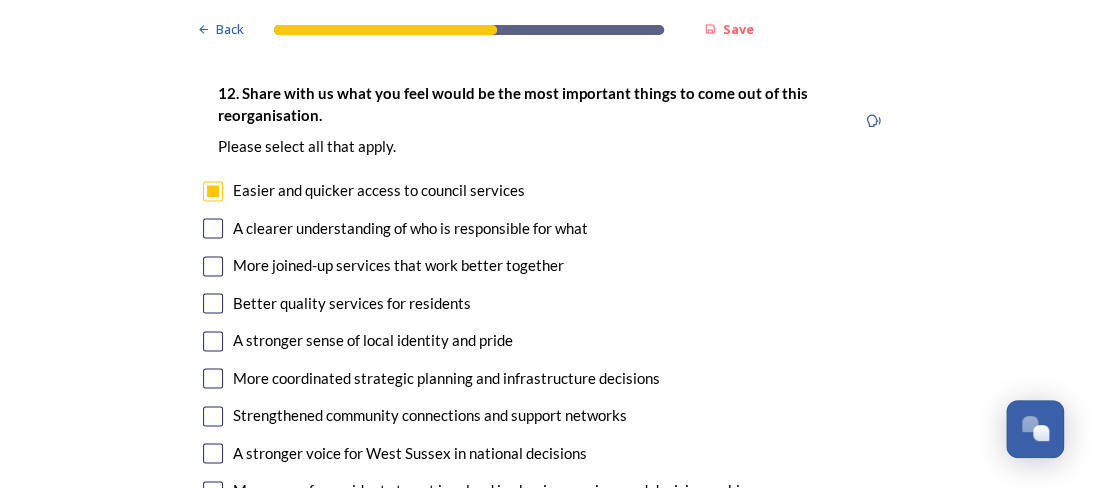 click at bounding box center (213, 303) 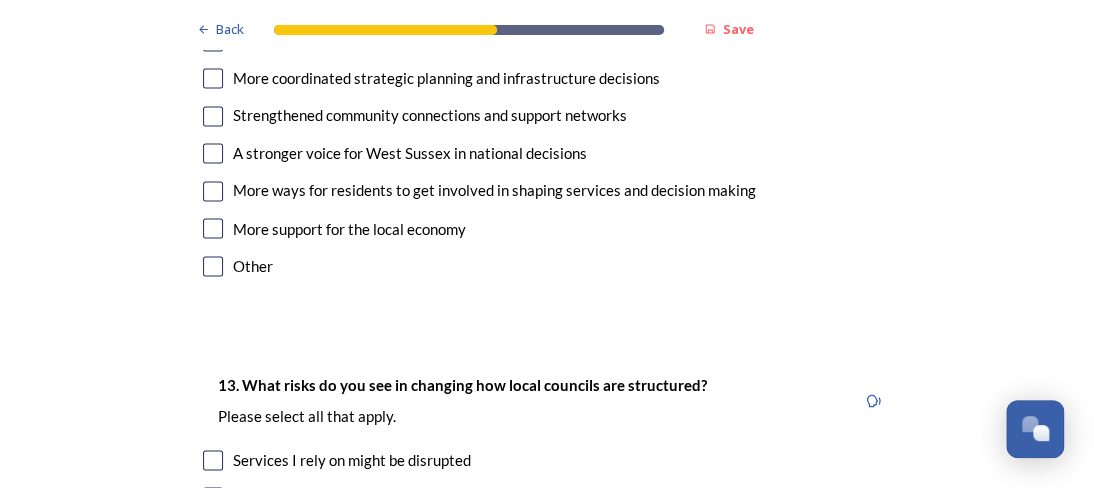 scroll, scrollTop: 3800, scrollLeft: 0, axis: vertical 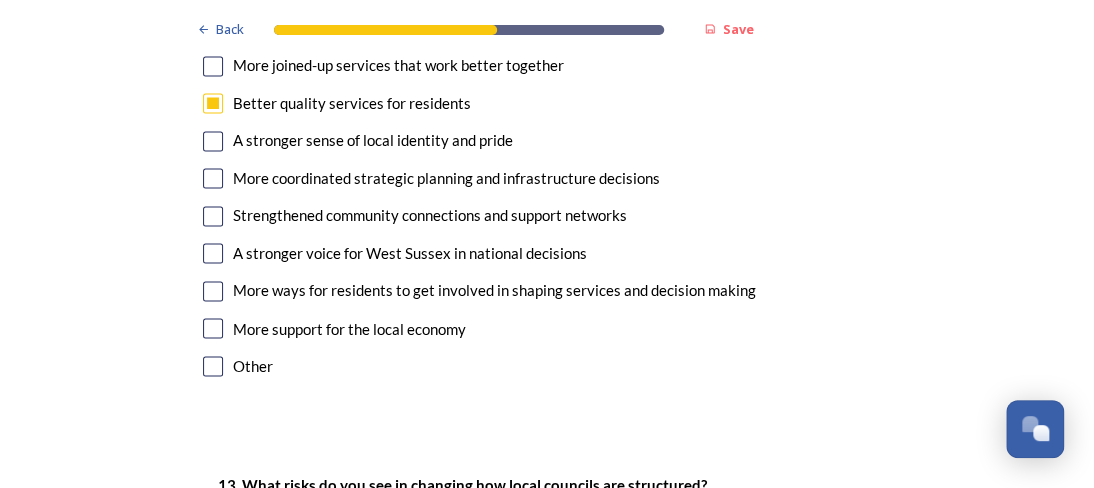 click at bounding box center [213, 66] 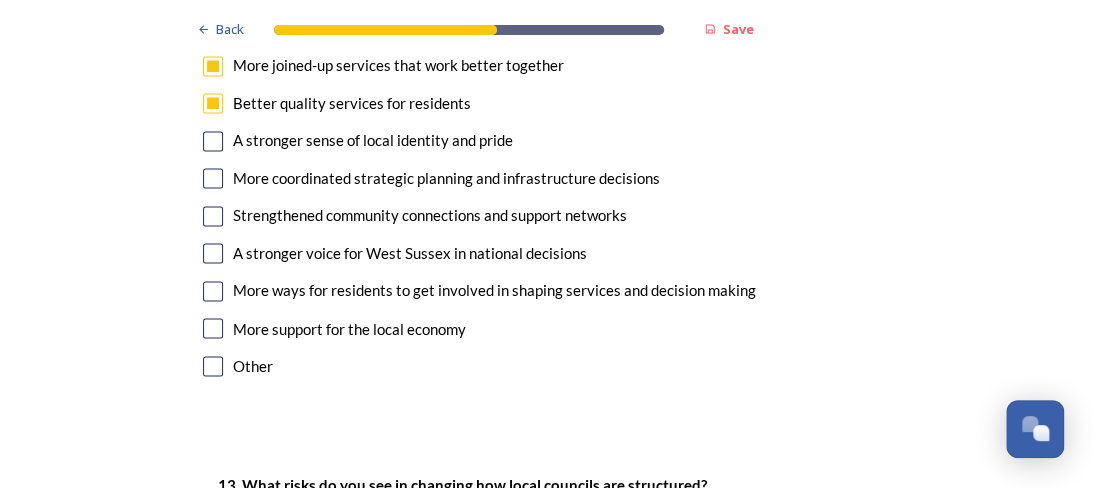 click at bounding box center (213, 216) 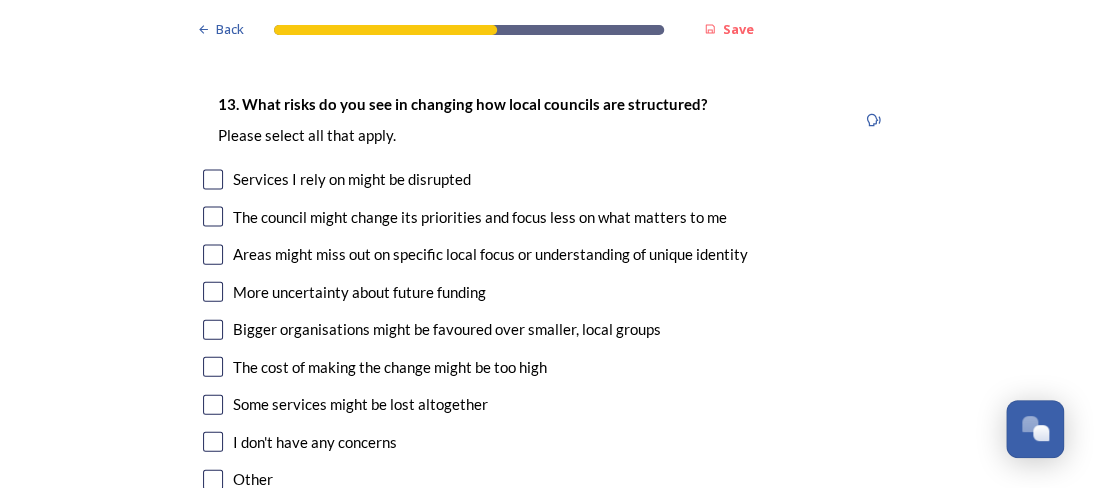 scroll, scrollTop: 4200, scrollLeft: 0, axis: vertical 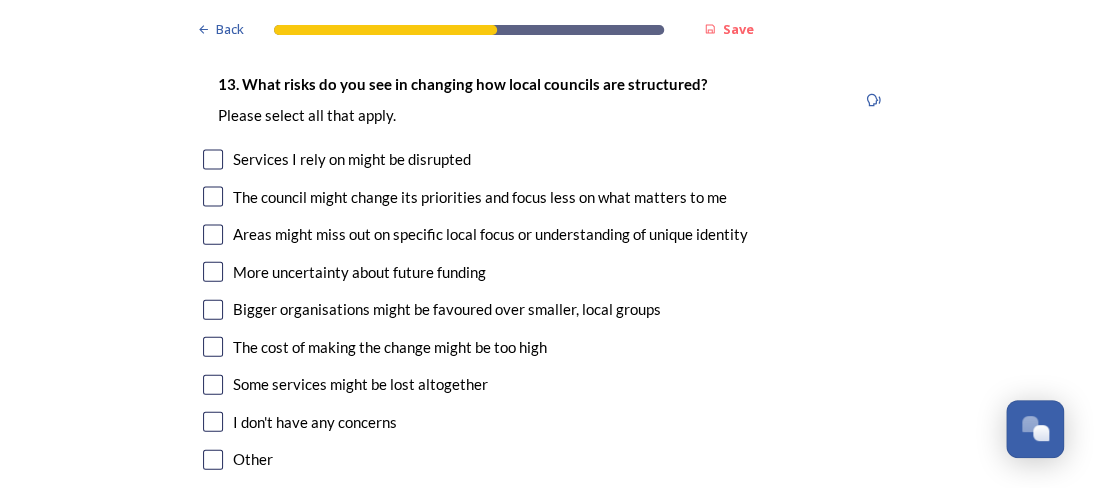 click at bounding box center (213, 385) 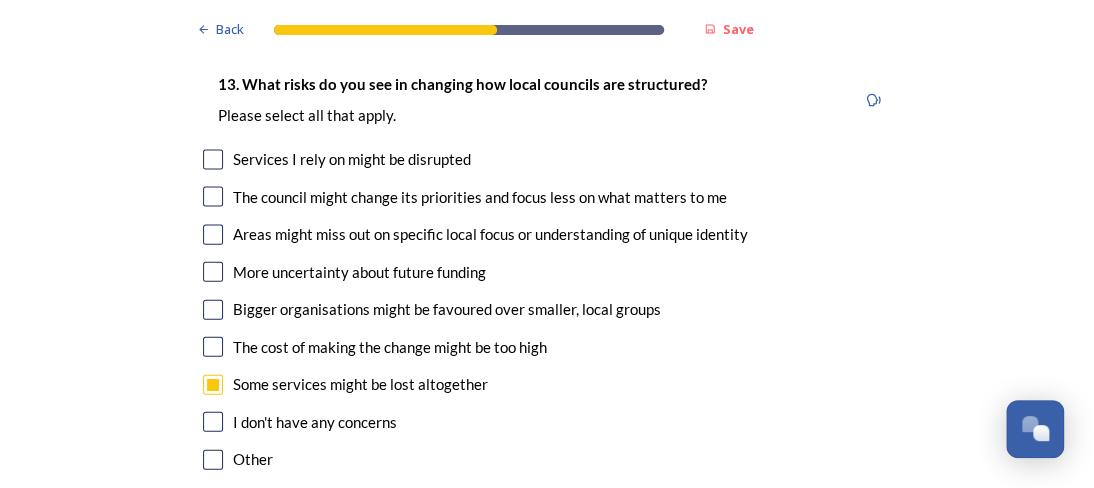 click on "Areas might miss out on specific local focus or understanding of unique identity" at bounding box center (547, 234) 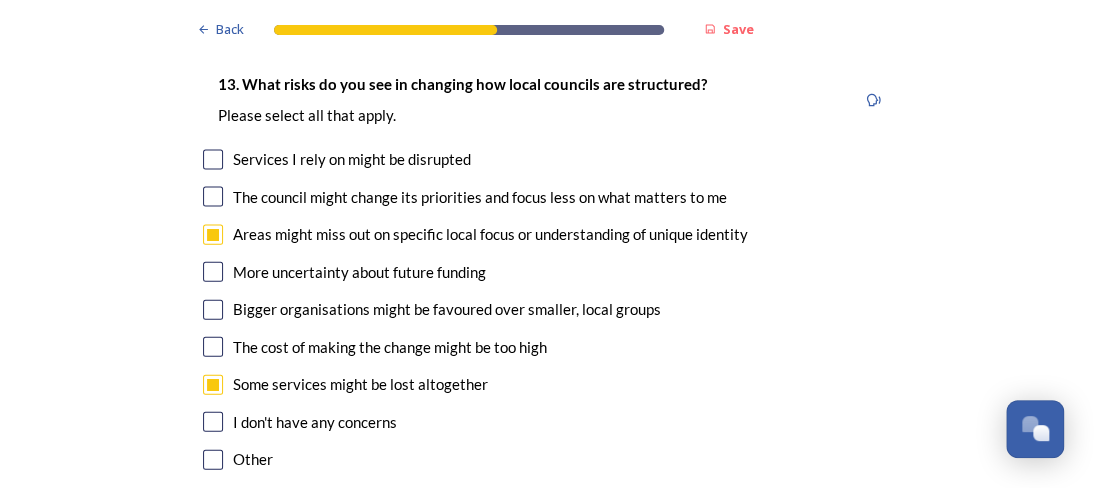 checkbox on "true" 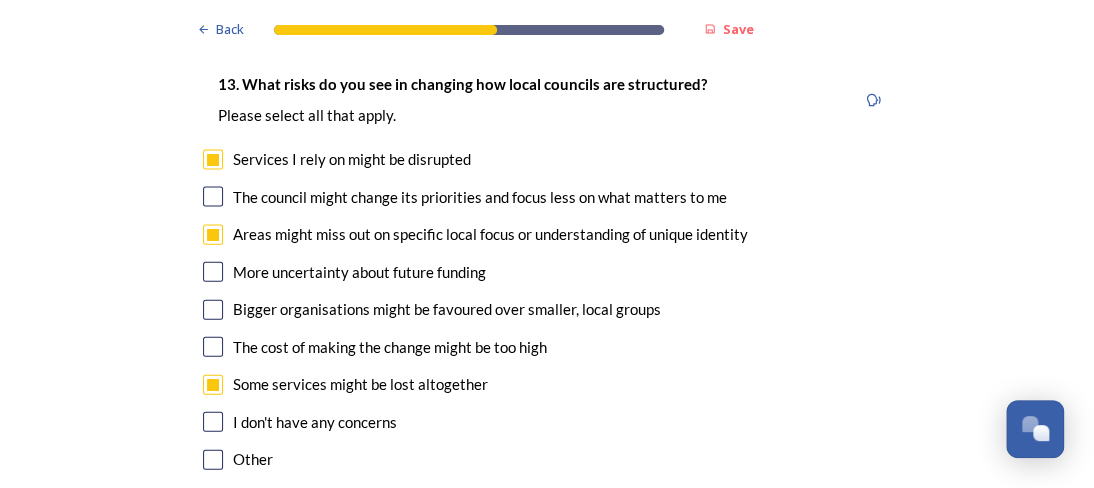 checkbox on "true" 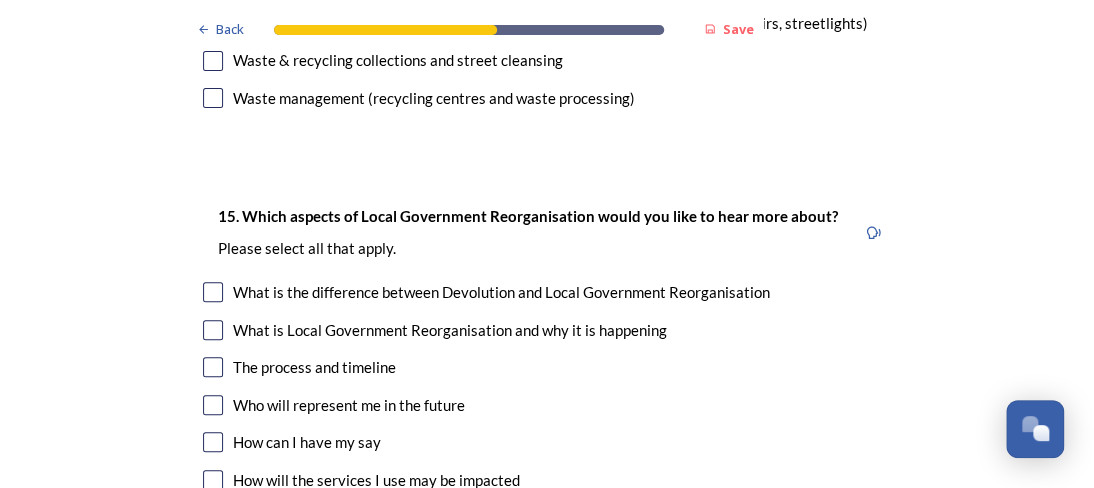 scroll, scrollTop: 5700, scrollLeft: 0, axis: vertical 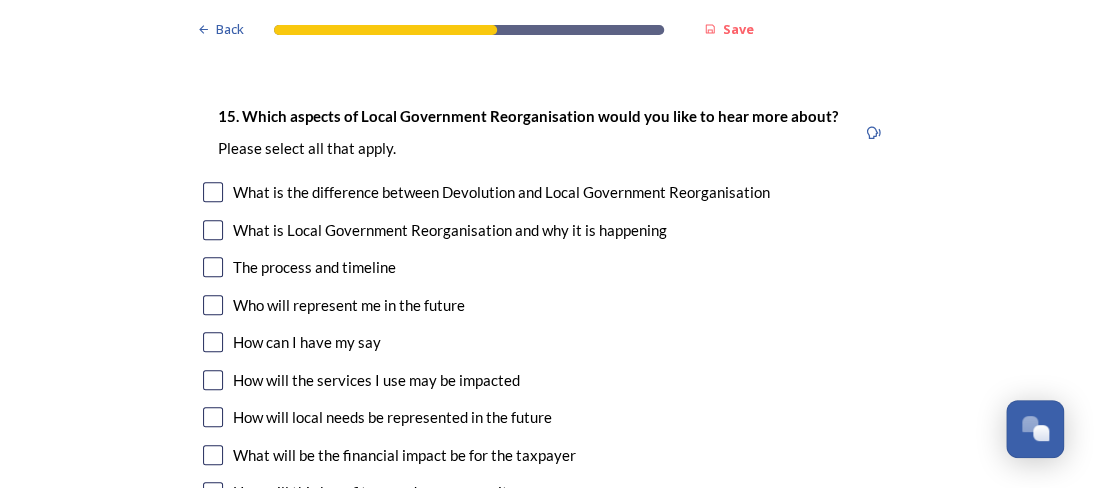 click on "How can I have my say" at bounding box center [547, 342] 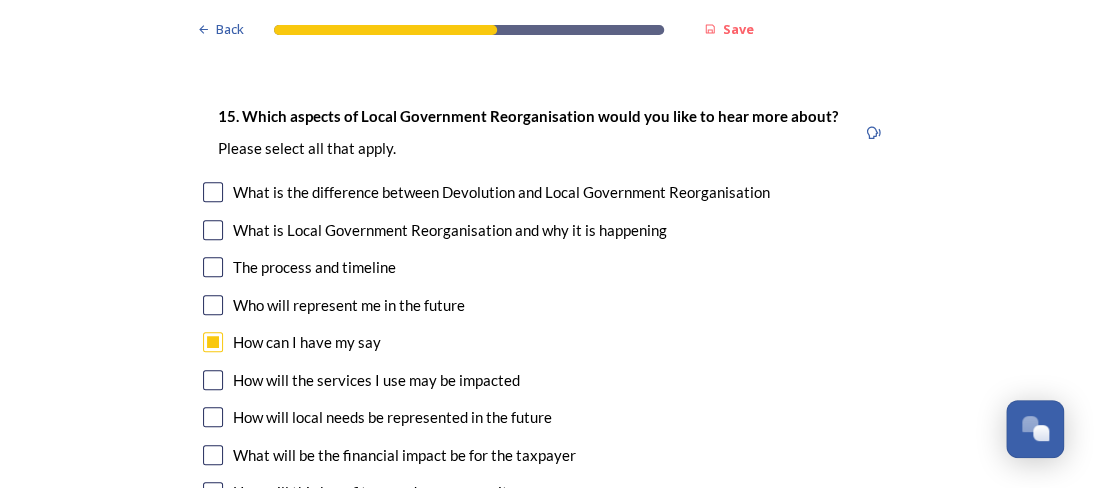 checkbox on "true" 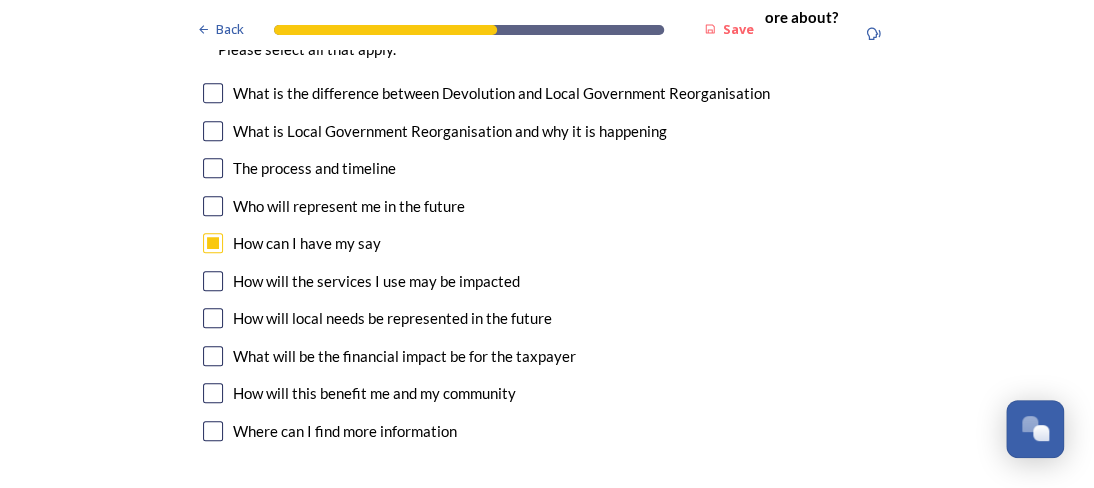 scroll, scrollTop: 5800, scrollLeft: 0, axis: vertical 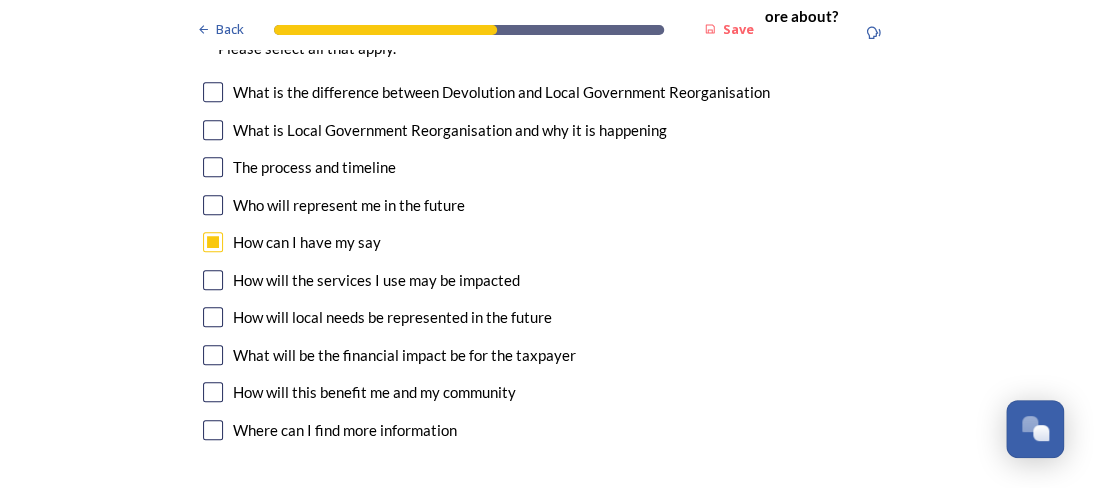 click on "How will the services I use may be impacted" at bounding box center [376, 280] 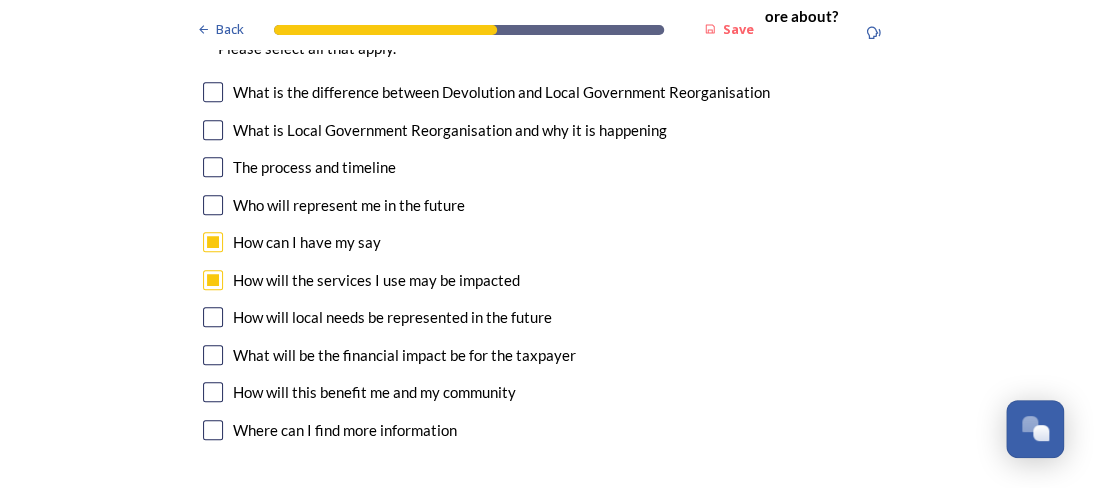 checkbox on "true" 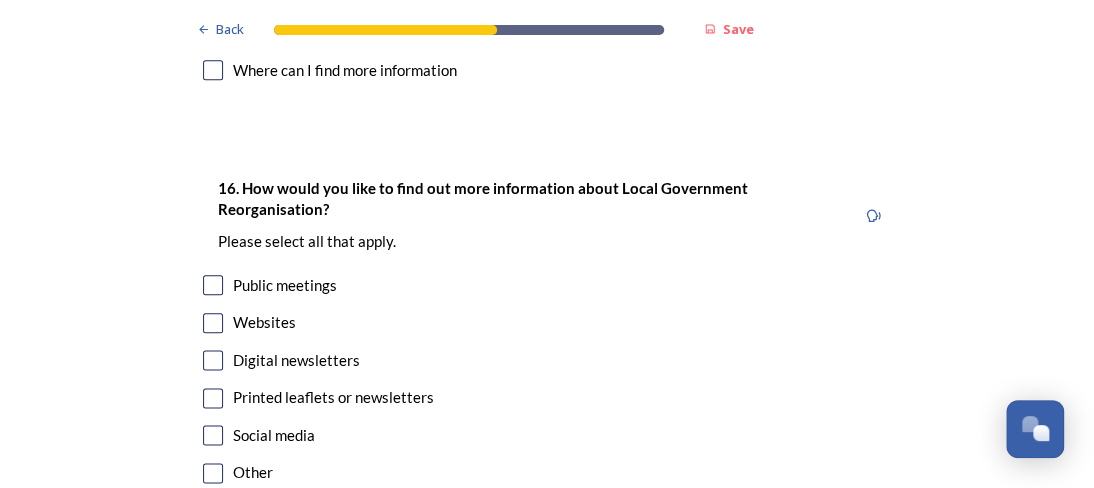 scroll, scrollTop: 6200, scrollLeft: 0, axis: vertical 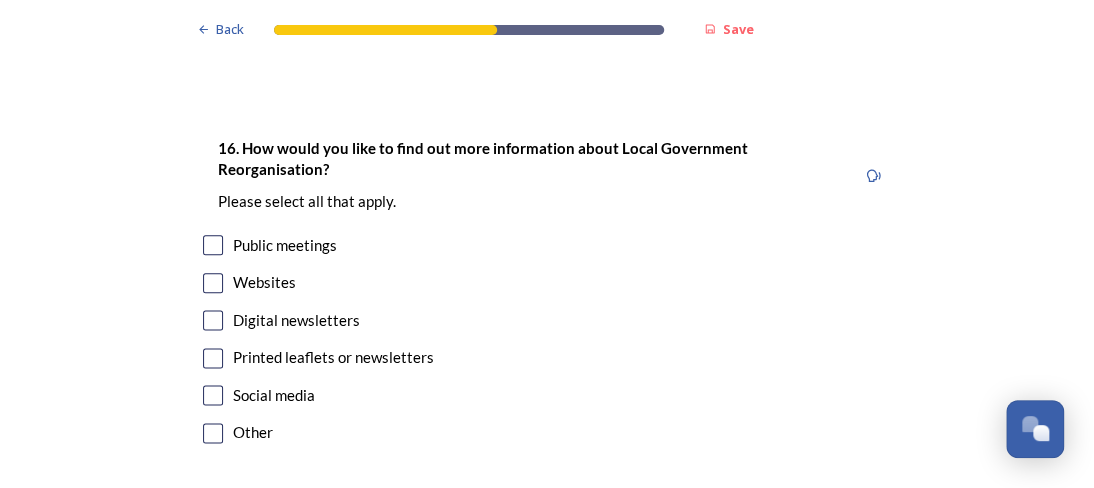 click on "Printed leaflets or newsletters" at bounding box center (547, 357) 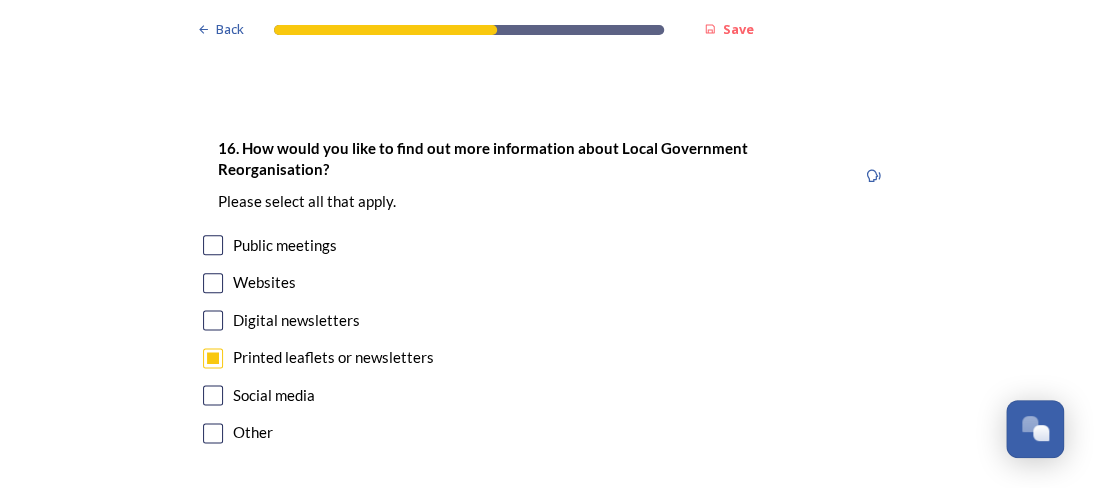 scroll, scrollTop: 6395, scrollLeft: 0, axis: vertical 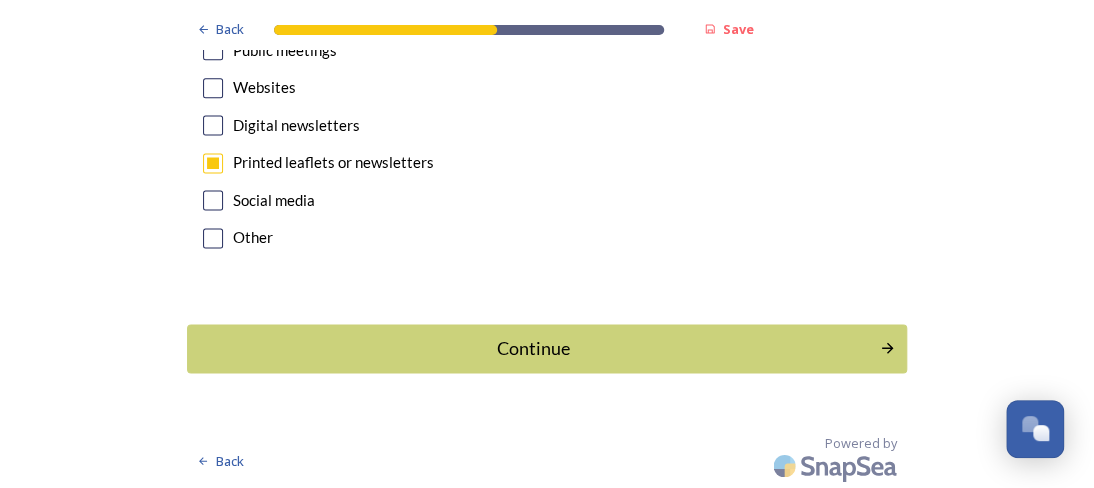 click on "Continue" at bounding box center [533, 348] 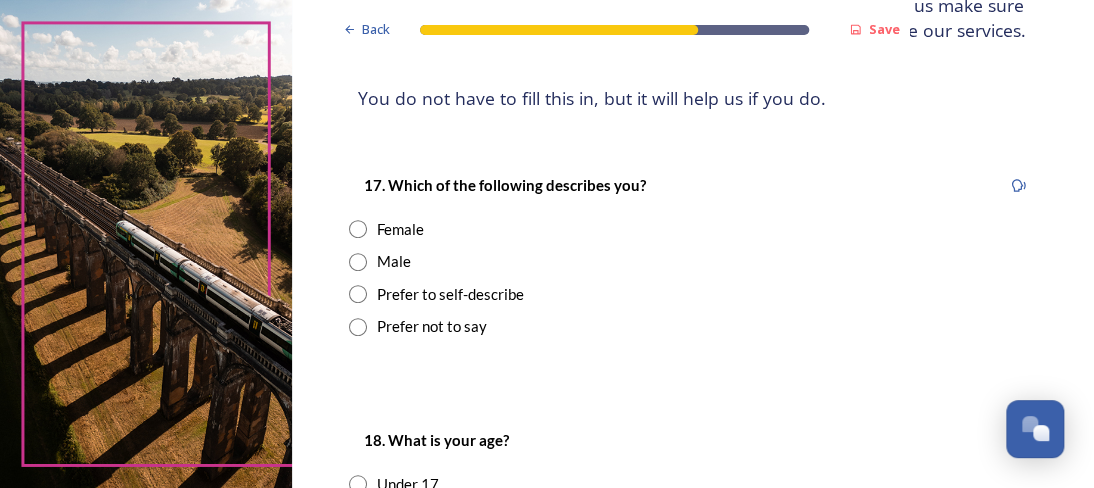 scroll, scrollTop: 300, scrollLeft: 0, axis: vertical 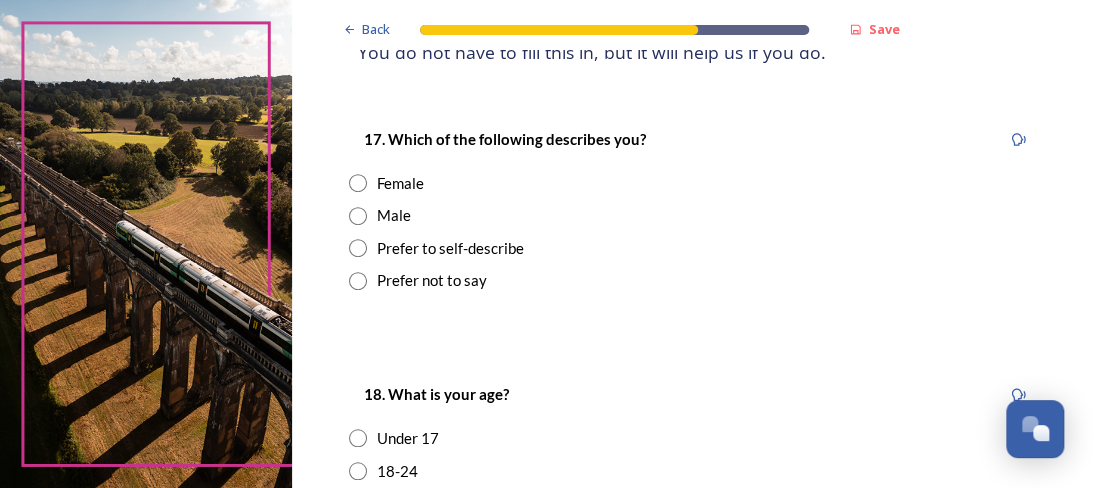 click at bounding box center [358, 183] 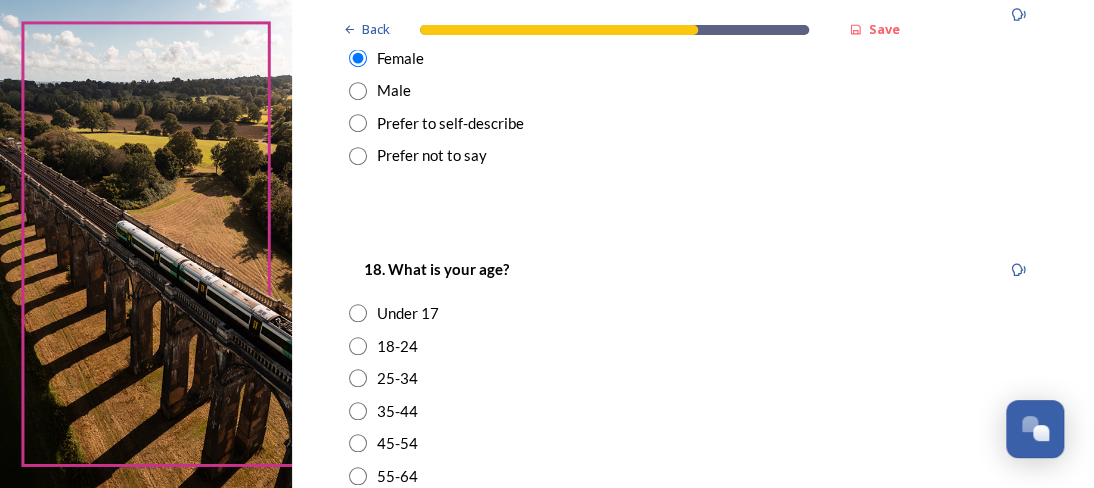 scroll, scrollTop: 500, scrollLeft: 0, axis: vertical 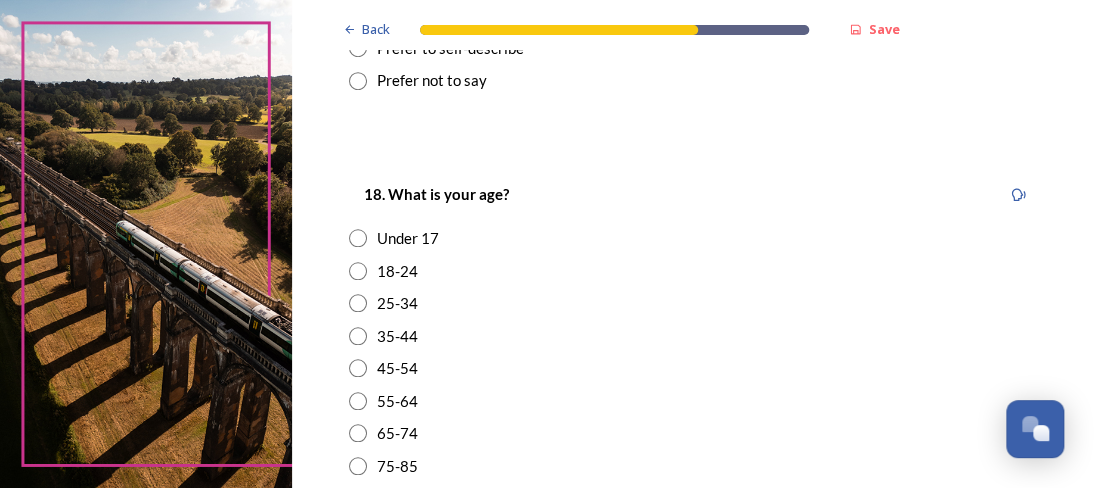 click at bounding box center (358, 401) 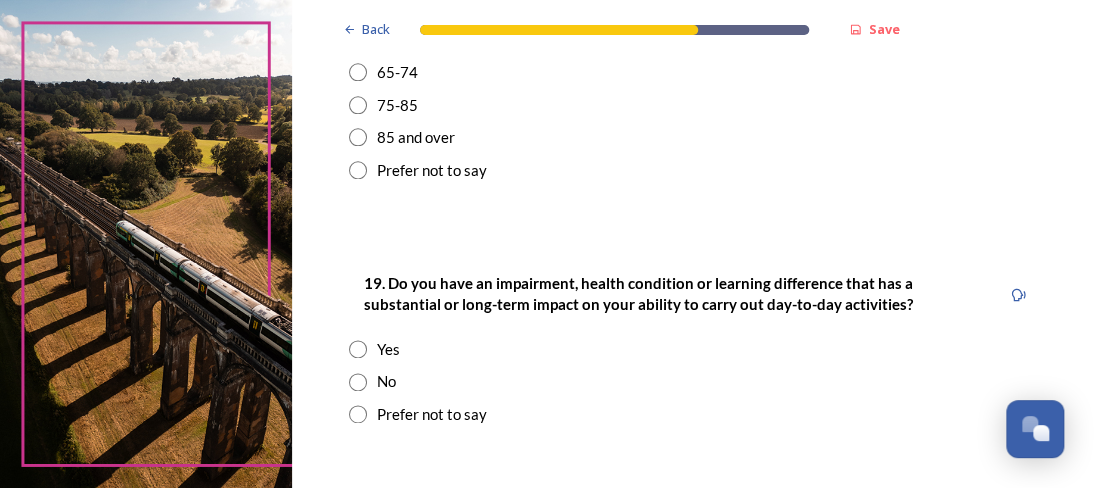 scroll, scrollTop: 900, scrollLeft: 0, axis: vertical 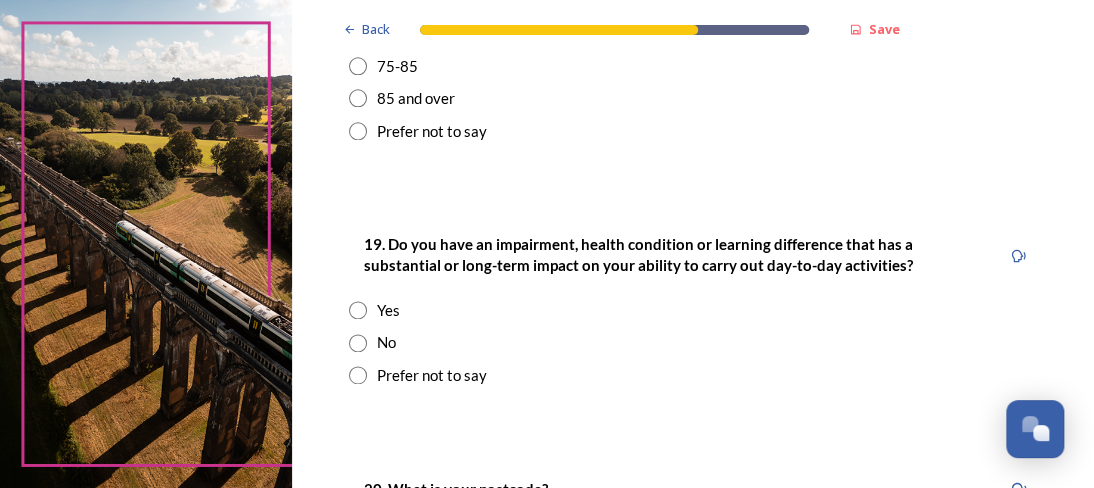 click on "Yes" at bounding box center (693, 310) 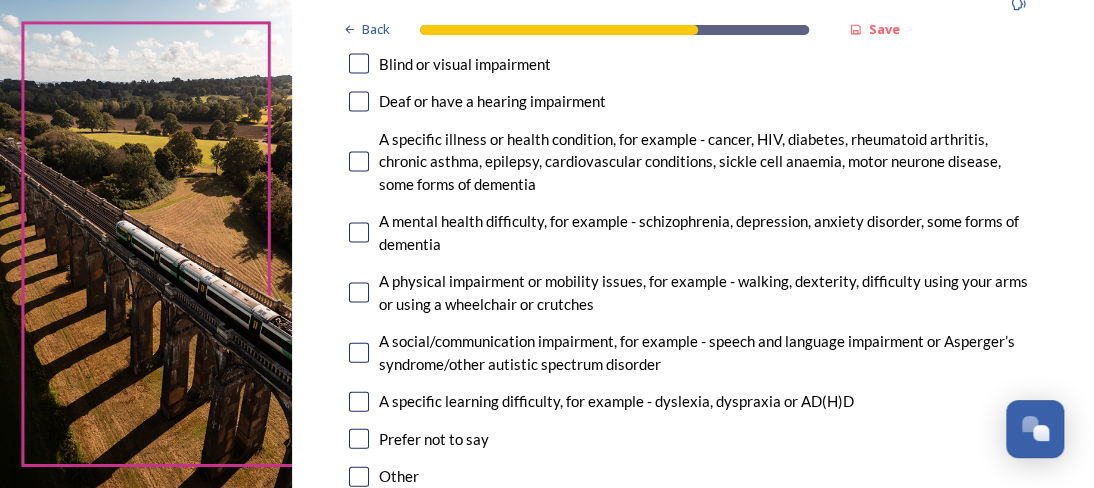 scroll, scrollTop: 1500, scrollLeft: 0, axis: vertical 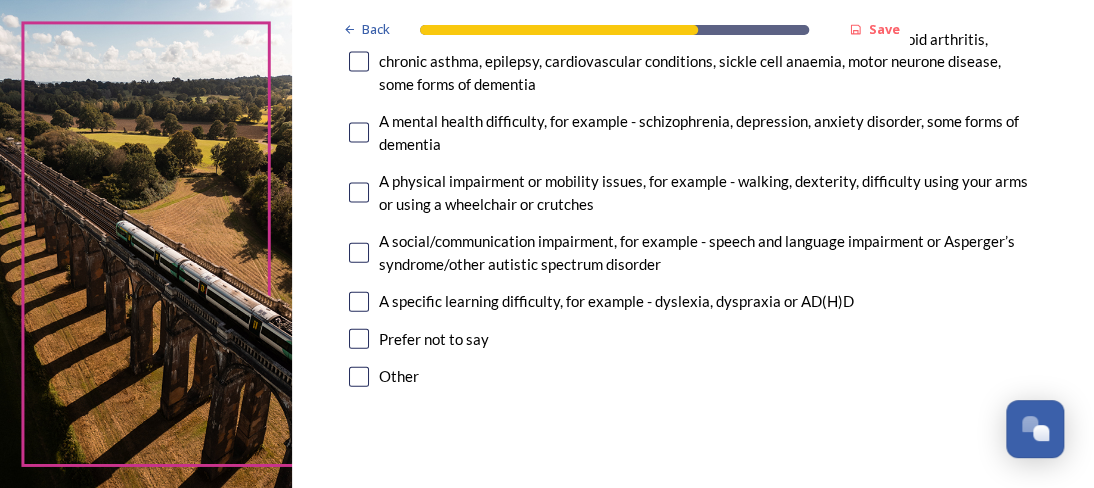 click at bounding box center [359, 339] 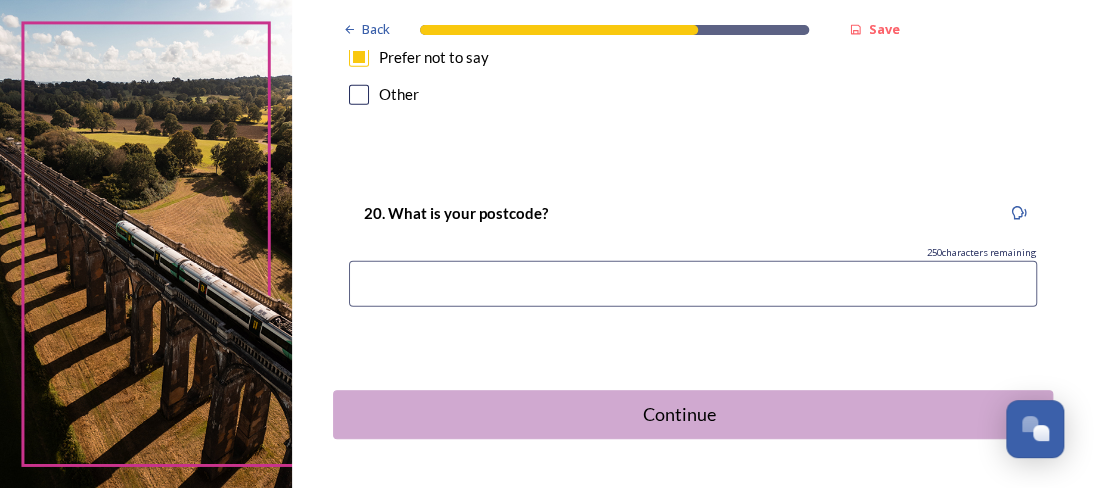 scroll, scrollTop: 1800, scrollLeft: 0, axis: vertical 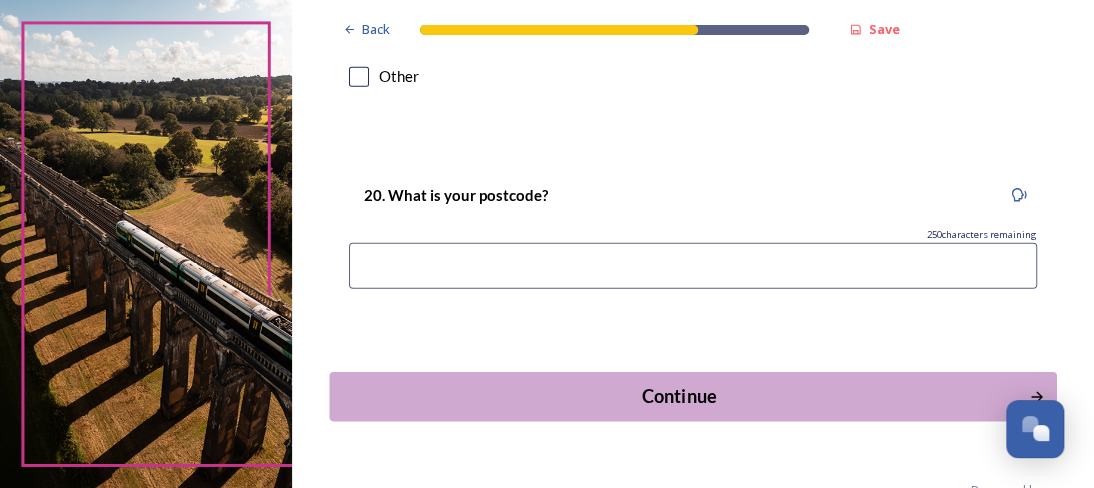 click on "Continue" at bounding box center (678, 396) 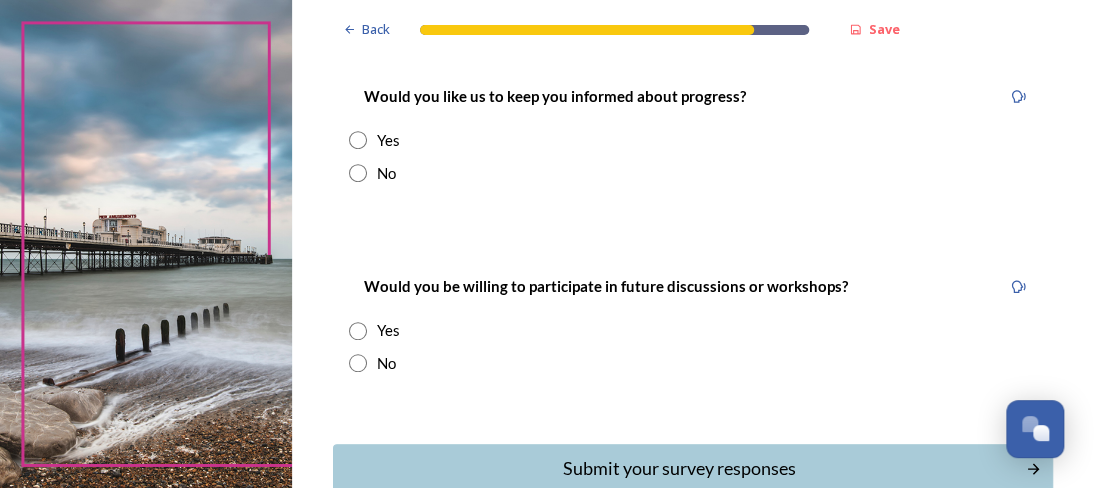 scroll, scrollTop: 300, scrollLeft: 0, axis: vertical 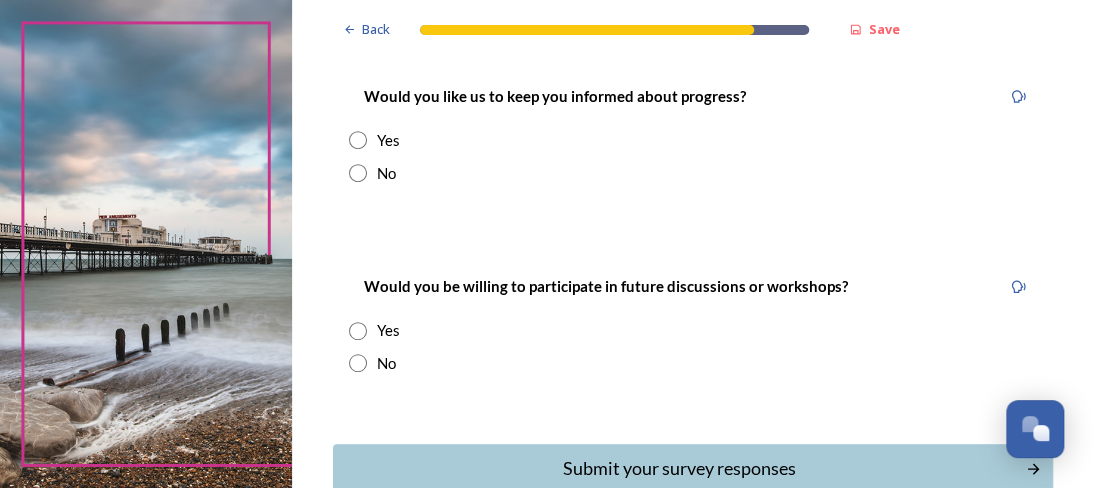 click at bounding box center (358, 173) 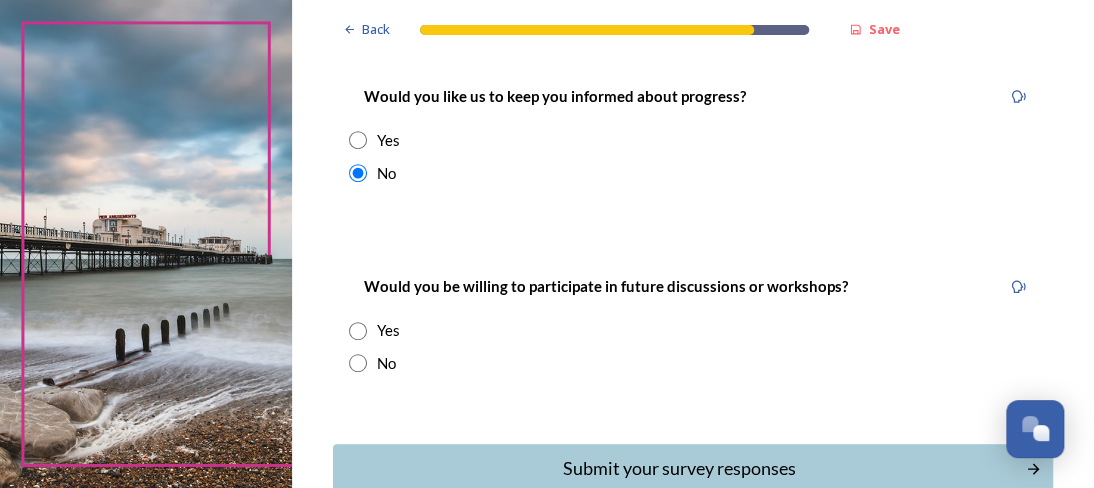 click at bounding box center [358, 363] 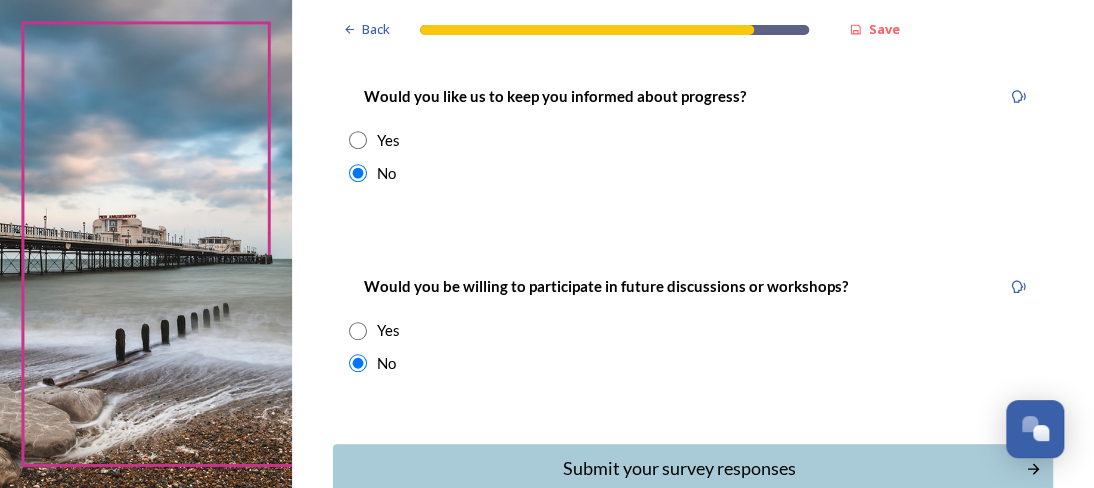 scroll, scrollTop: 400, scrollLeft: 0, axis: vertical 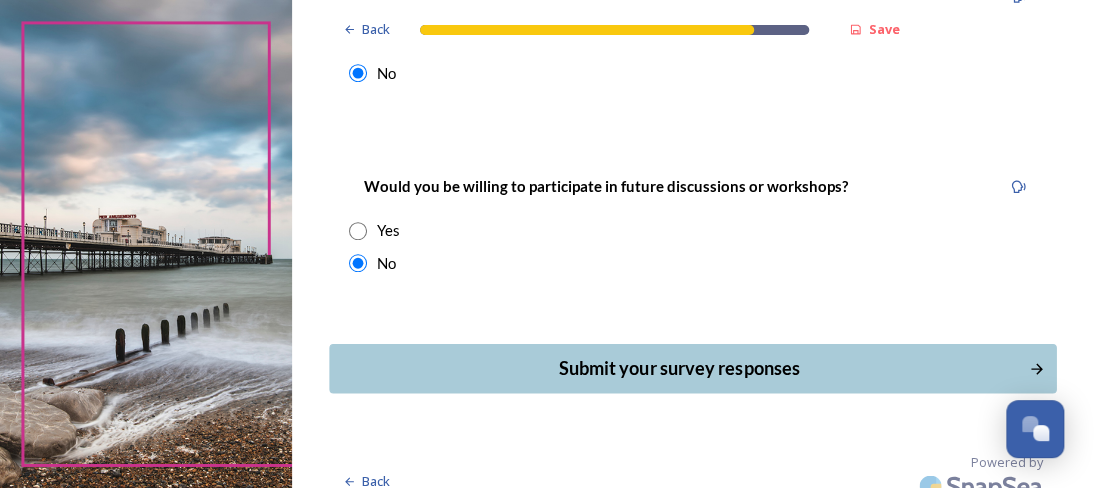 click on "Submit your survey responses" at bounding box center [678, 368] 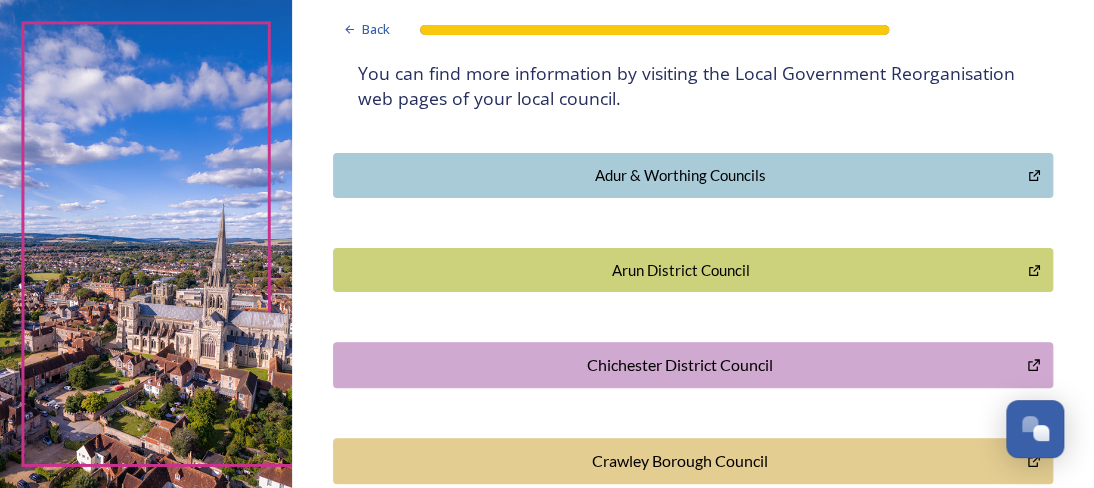 scroll, scrollTop: 500, scrollLeft: 0, axis: vertical 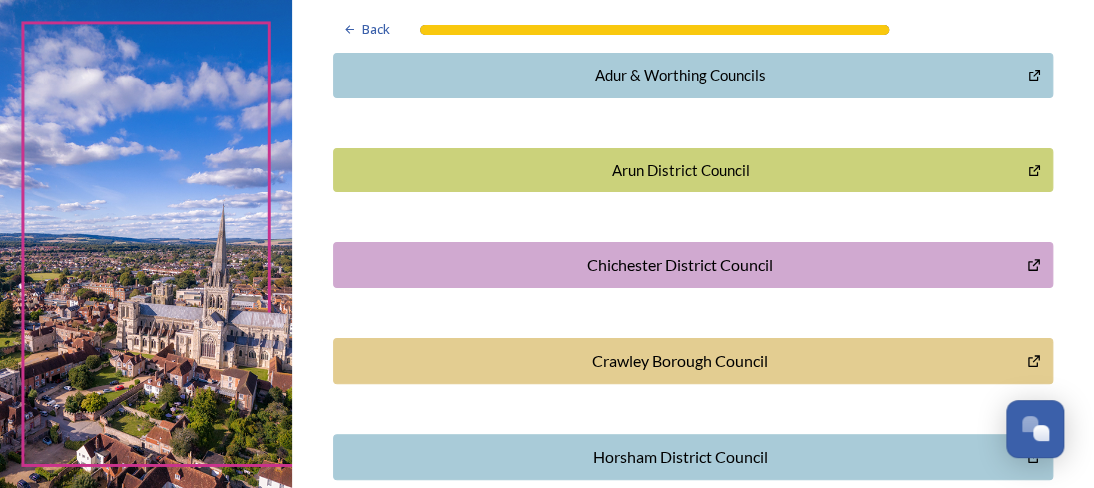 click on "Crawley Borough Council" at bounding box center (680, 361) 